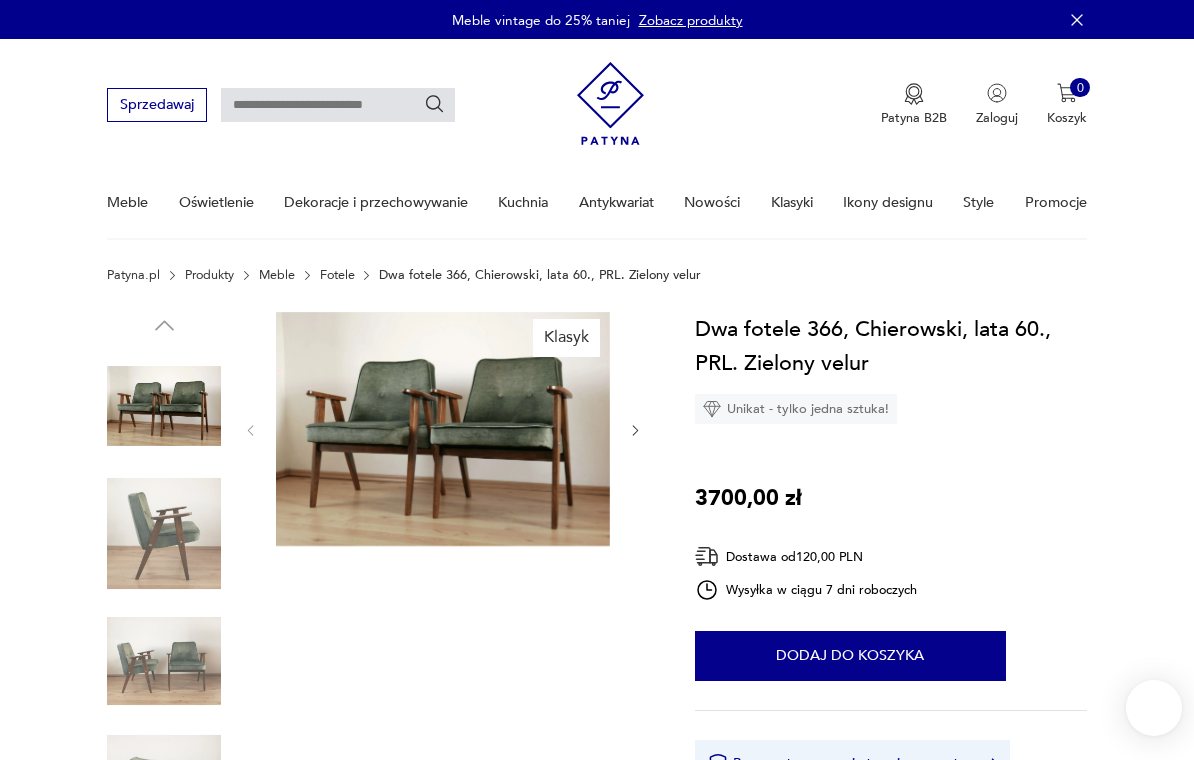 scroll, scrollTop: 153, scrollLeft: 0, axis: vertical 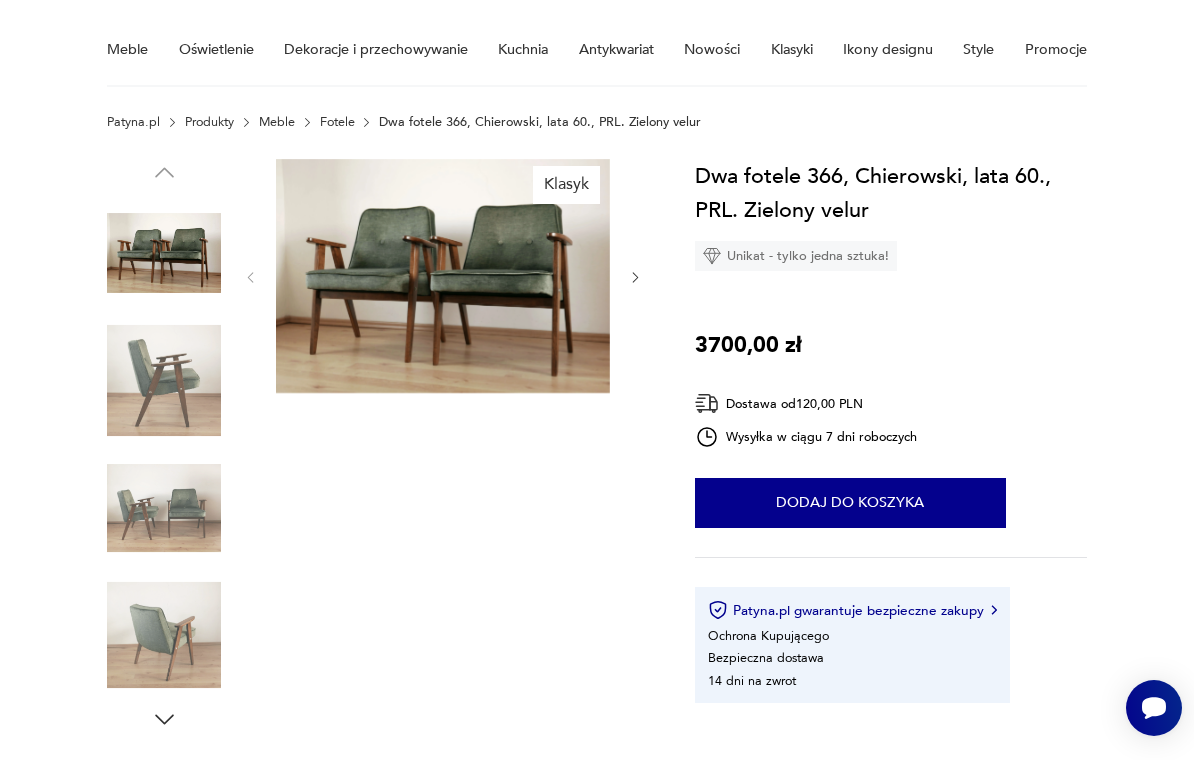 click at bounding box center (164, 508) 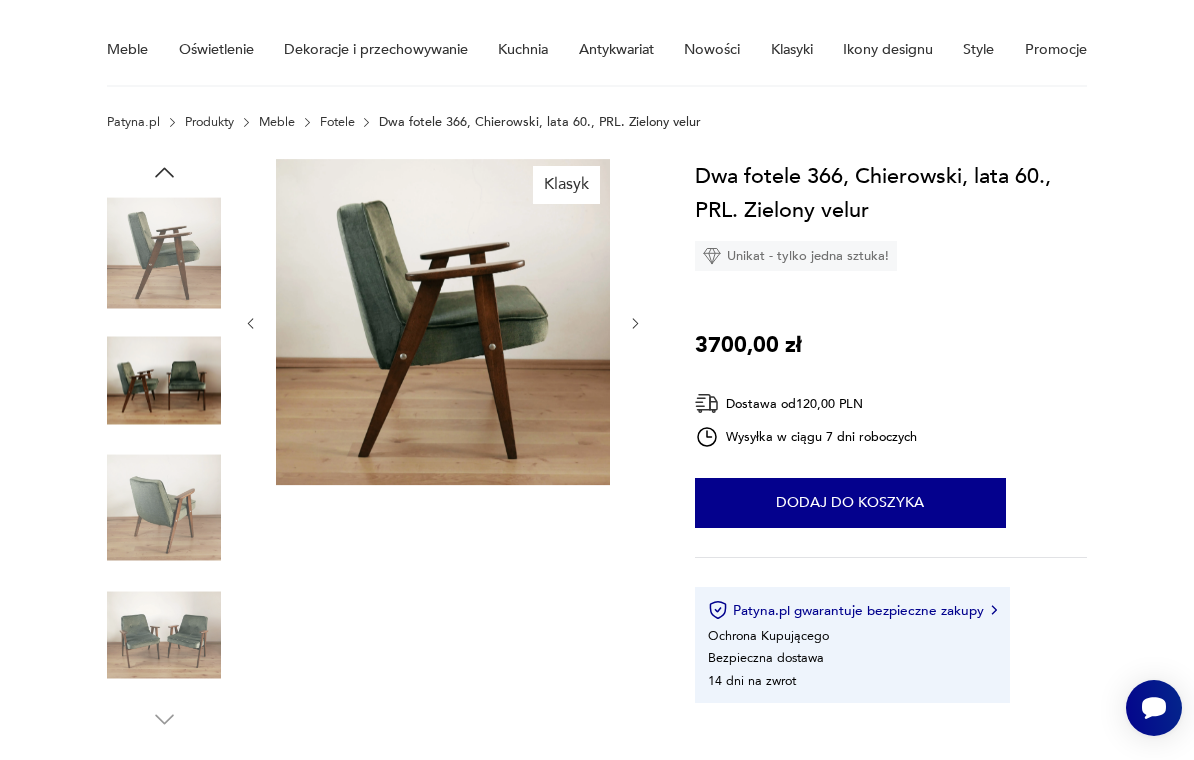 click at bounding box center [164, 635] 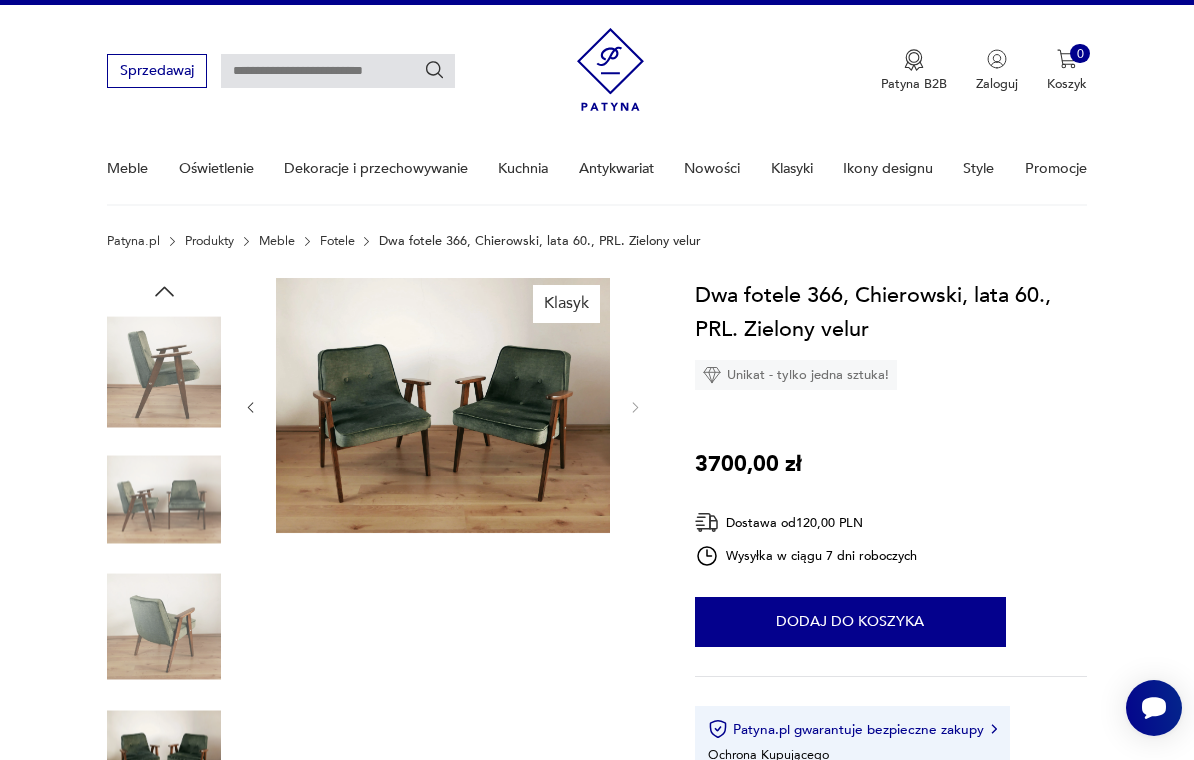 scroll, scrollTop: 0, scrollLeft: 0, axis: both 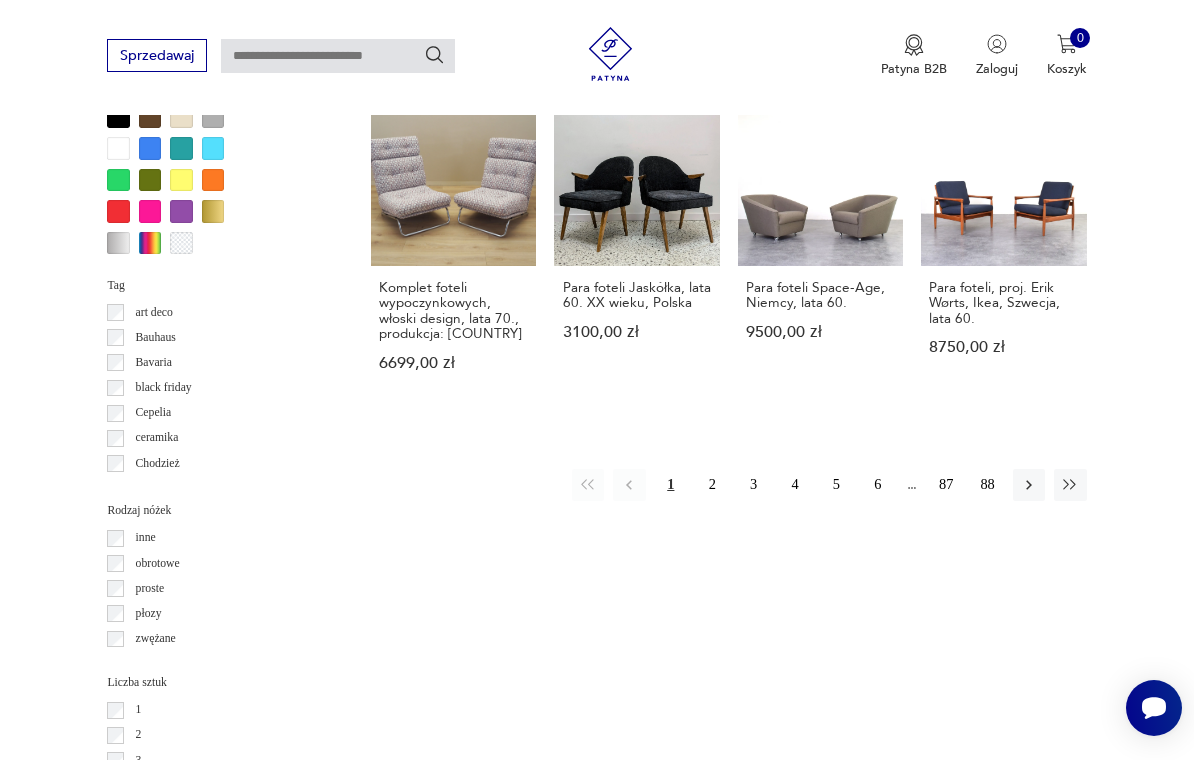 click on "2" at bounding box center (712, 485) 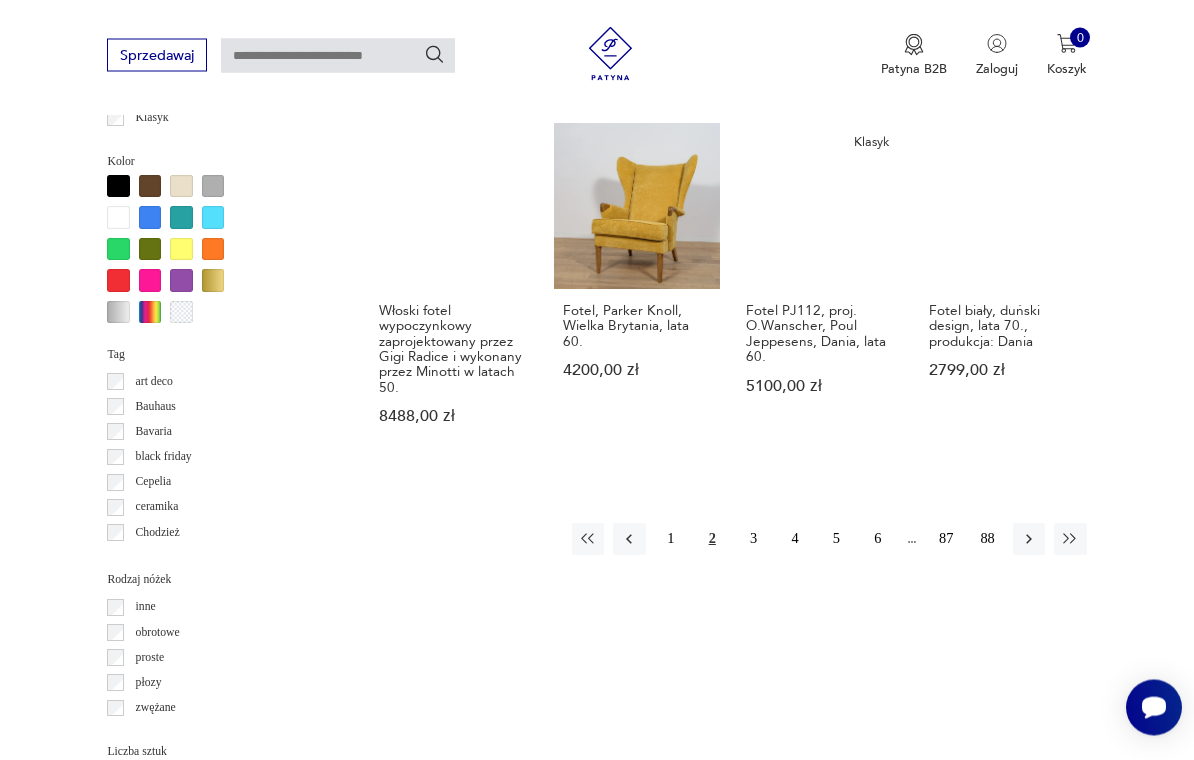 scroll, scrollTop: 1719, scrollLeft: 0, axis: vertical 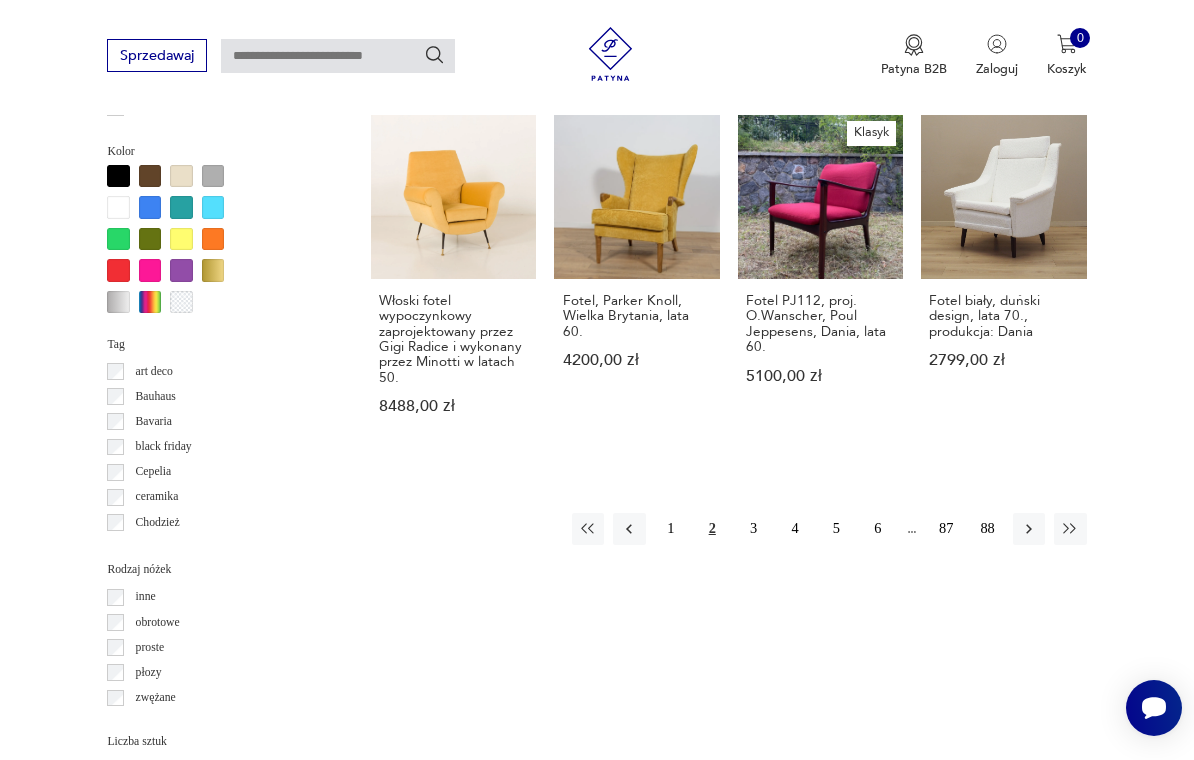 click on "3" at bounding box center (753, 529) 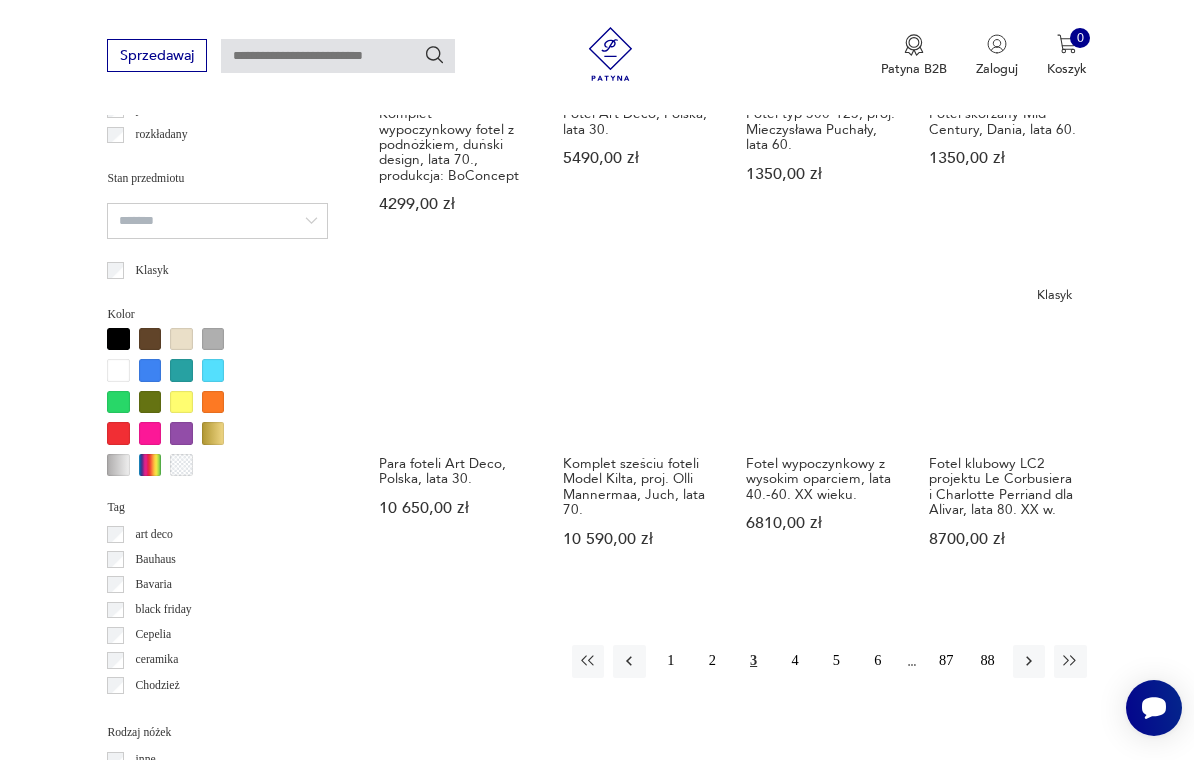scroll, scrollTop: 1572, scrollLeft: 0, axis: vertical 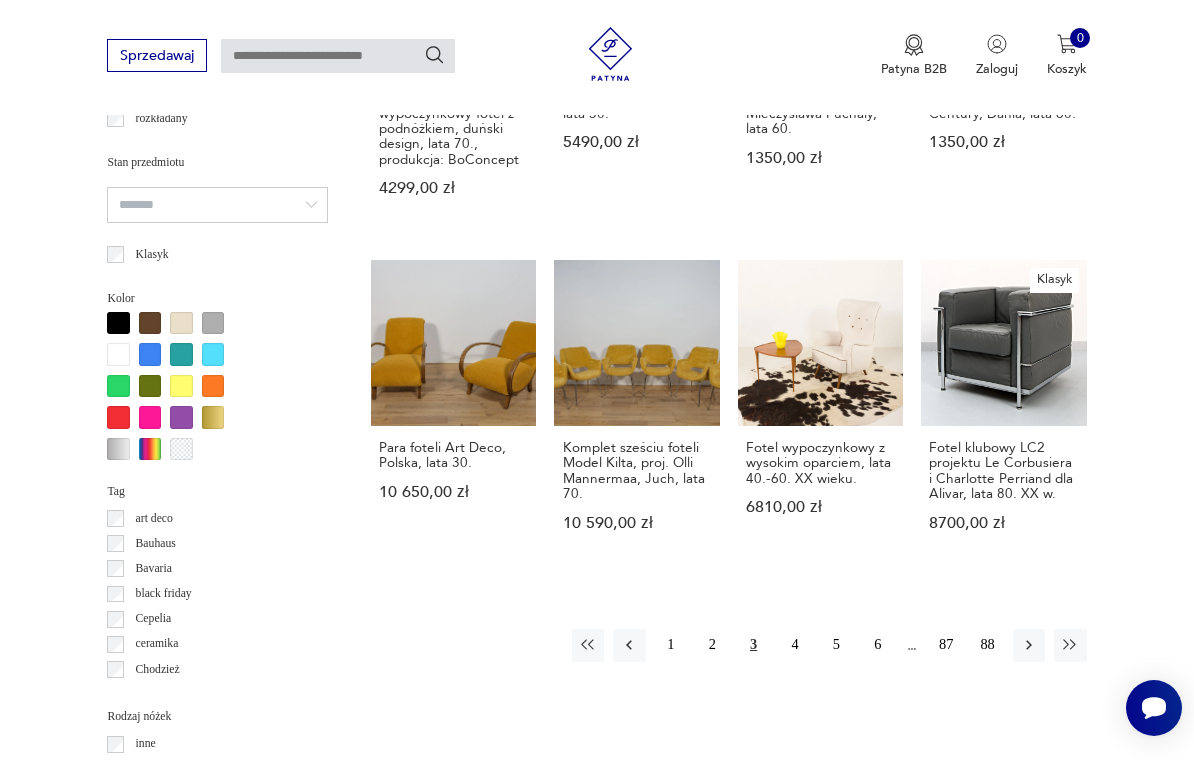 click on "4" at bounding box center [795, 645] 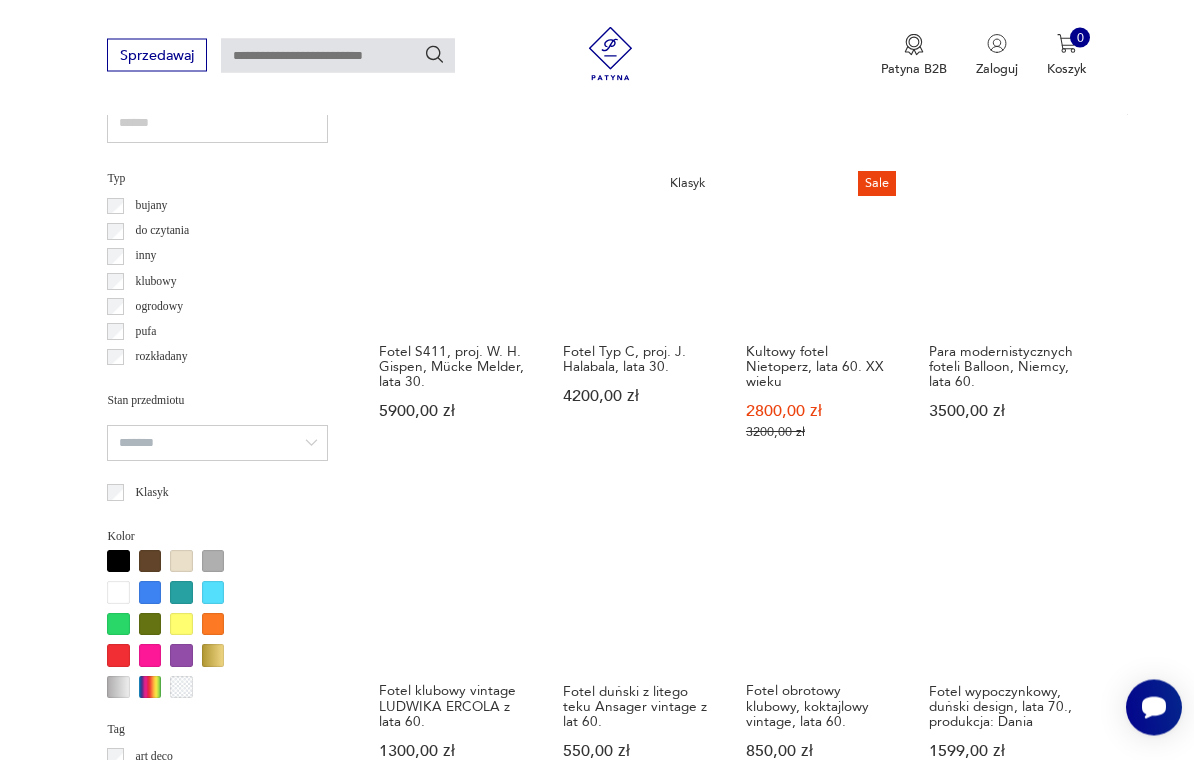 scroll, scrollTop: 1334, scrollLeft: 0, axis: vertical 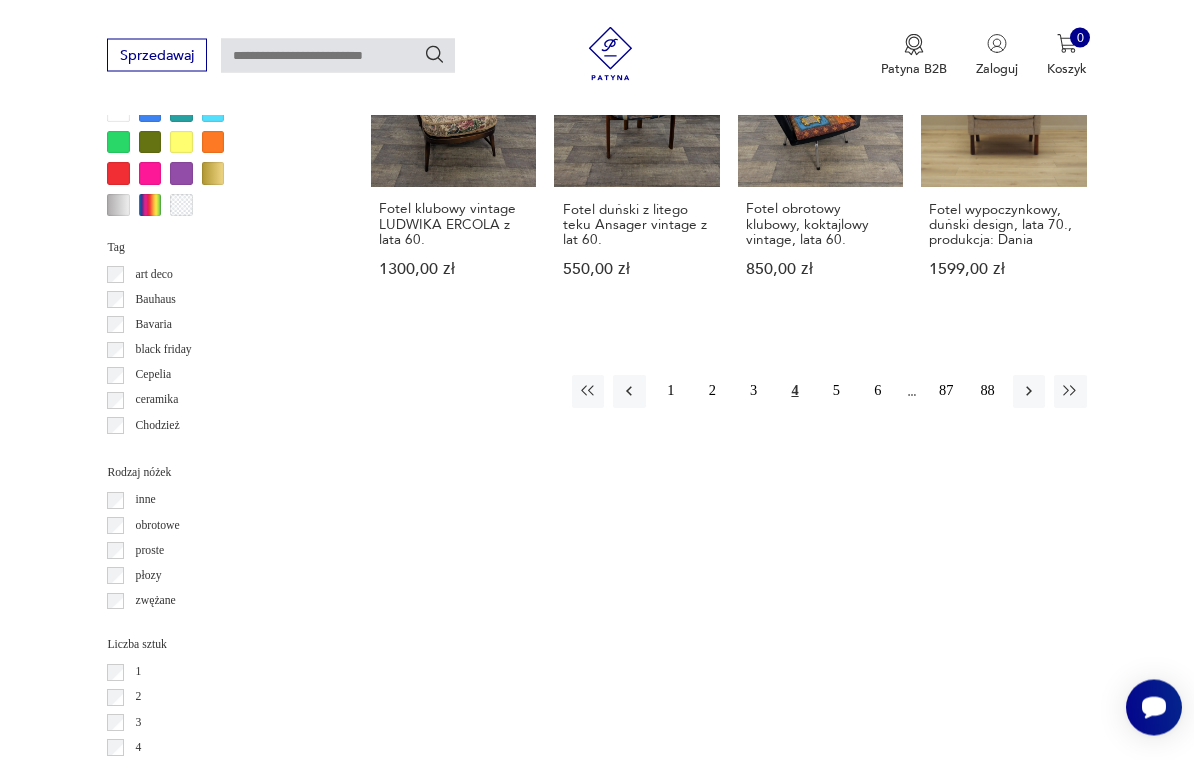click on "5" at bounding box center (836, 392) 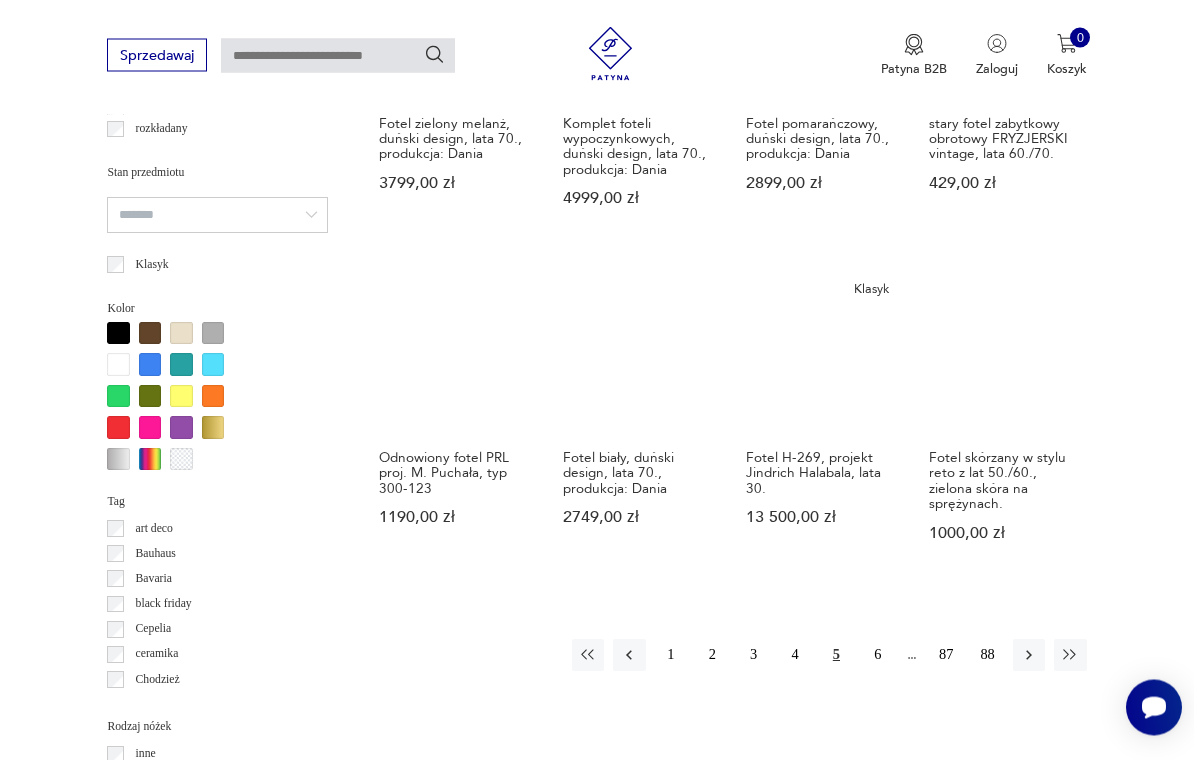 scroll, scrollTop: 1563, scrollLeft: 0, axis: vertical 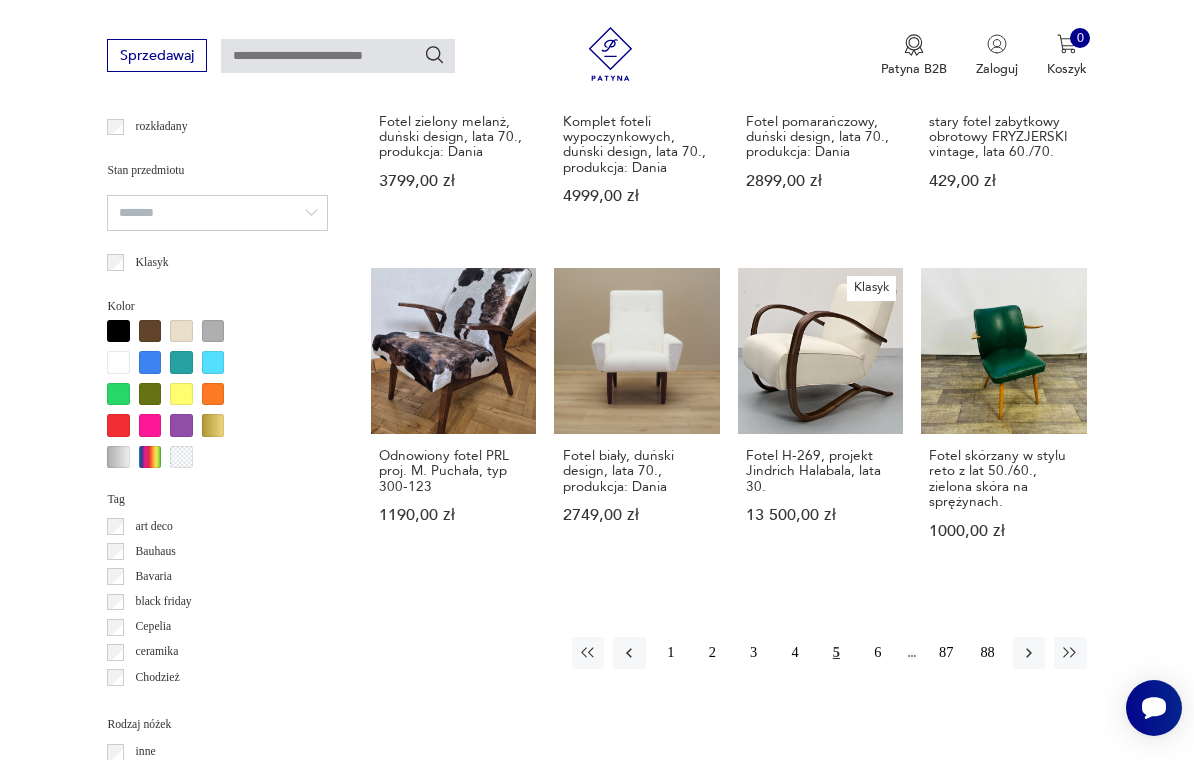 click on "6" at bounding box center [878, 653] 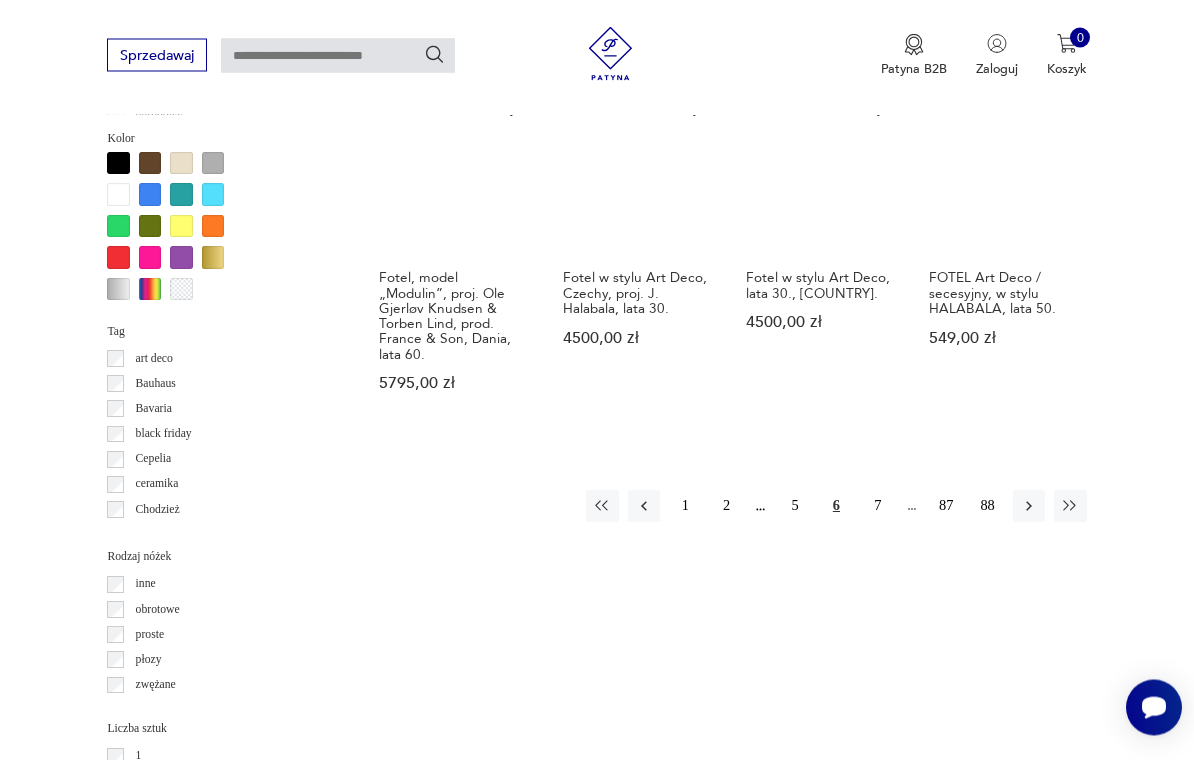scroll, scrollTop: 1746, scrollLeft: 0, axis: vertical 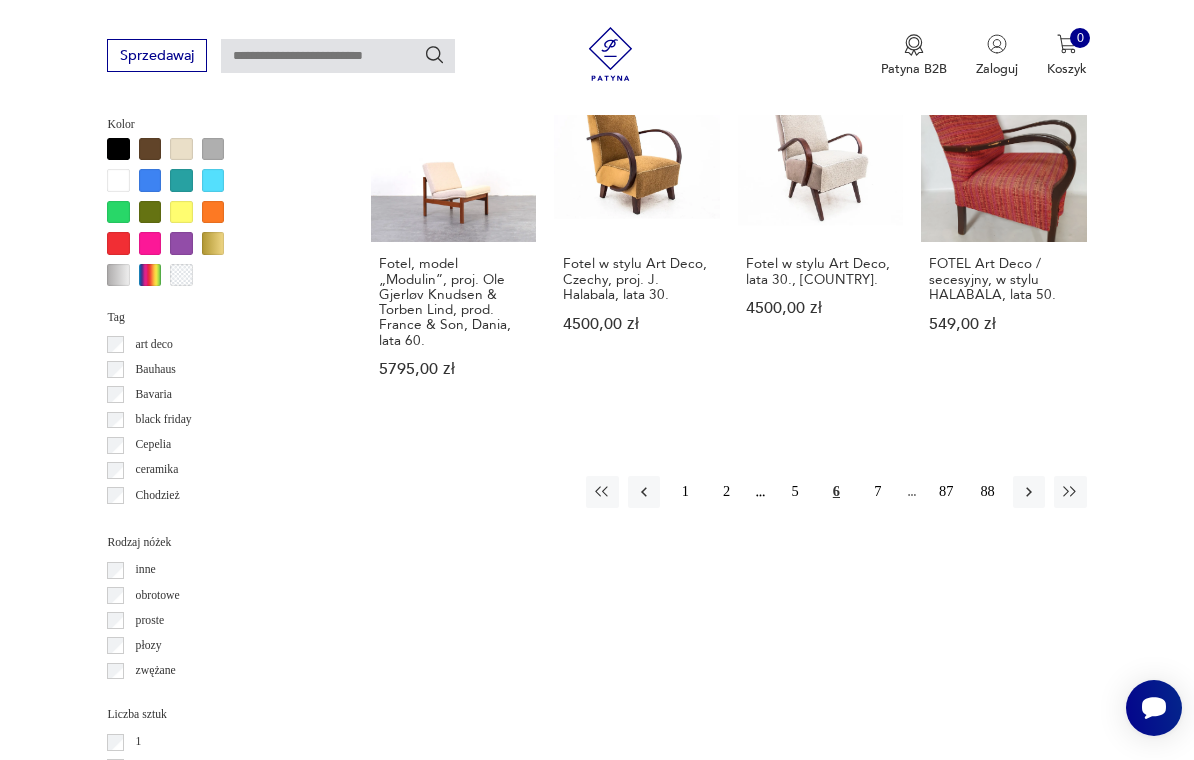 click on "7" at bounding box center [878, 492] 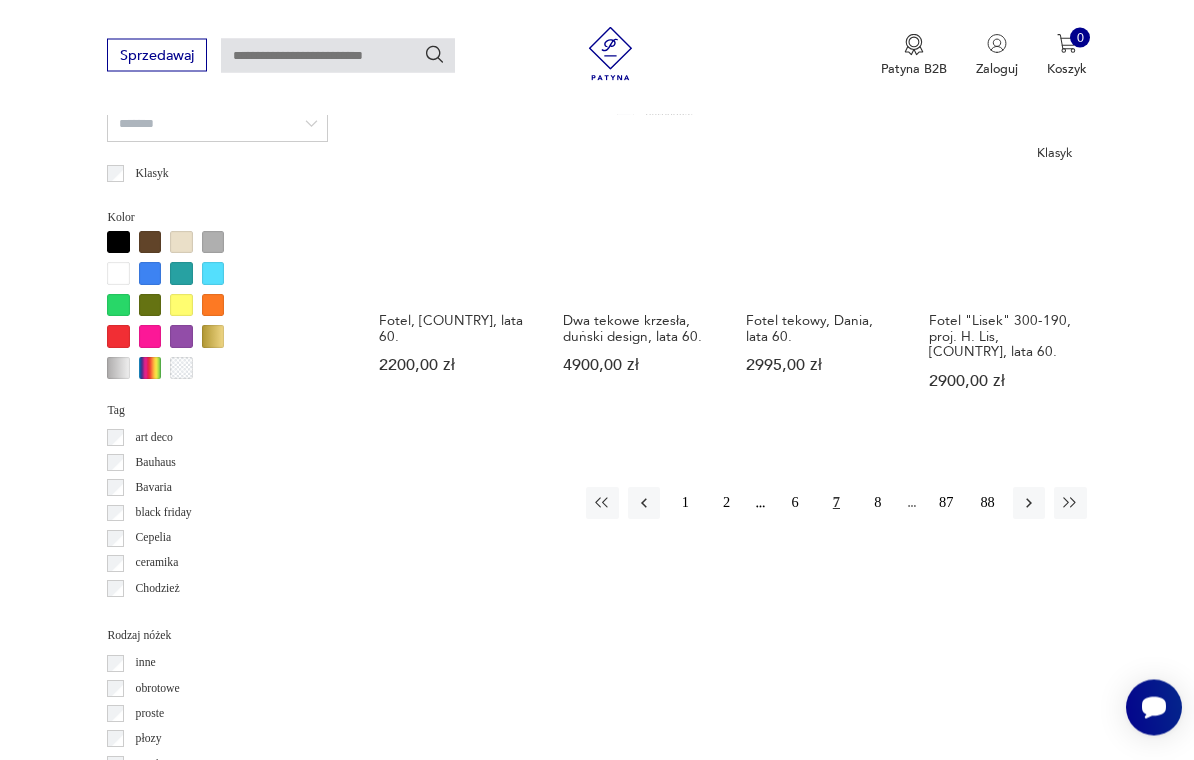 scroll, scrollTop: 1653, scrollLeft: 0, axis: vertical 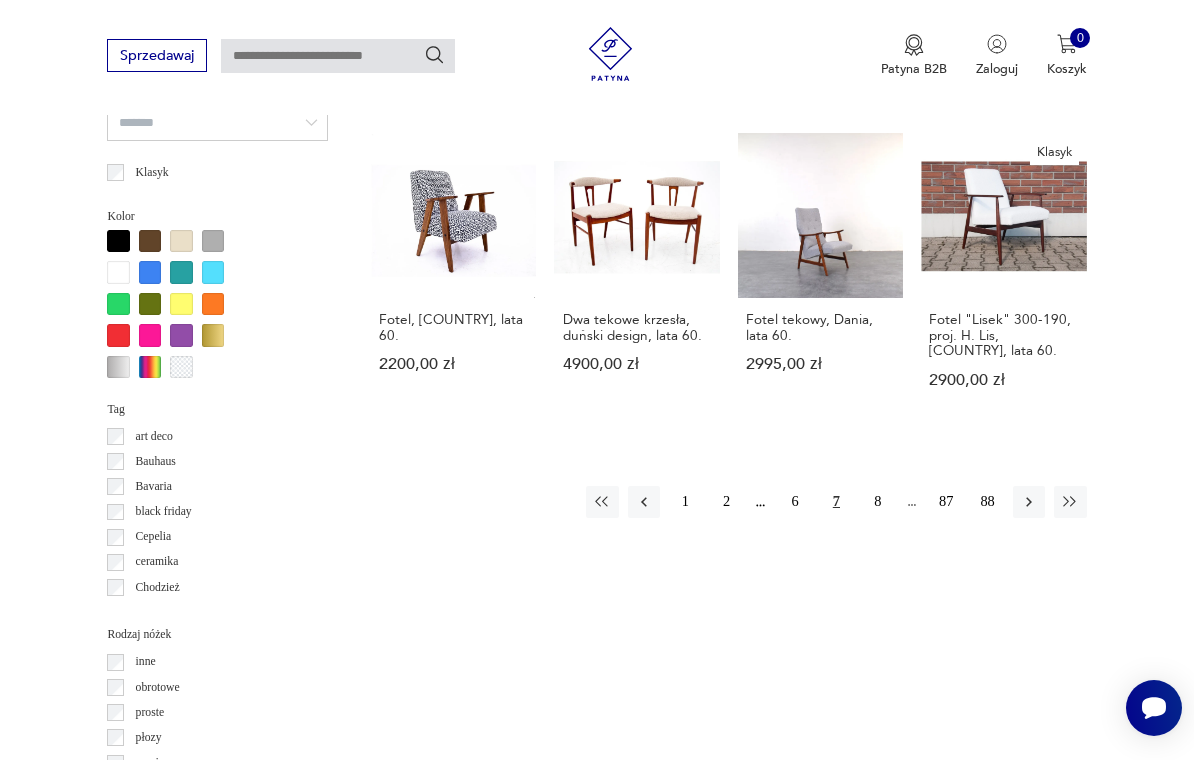 click on "8" at bounding box center [878, 502] 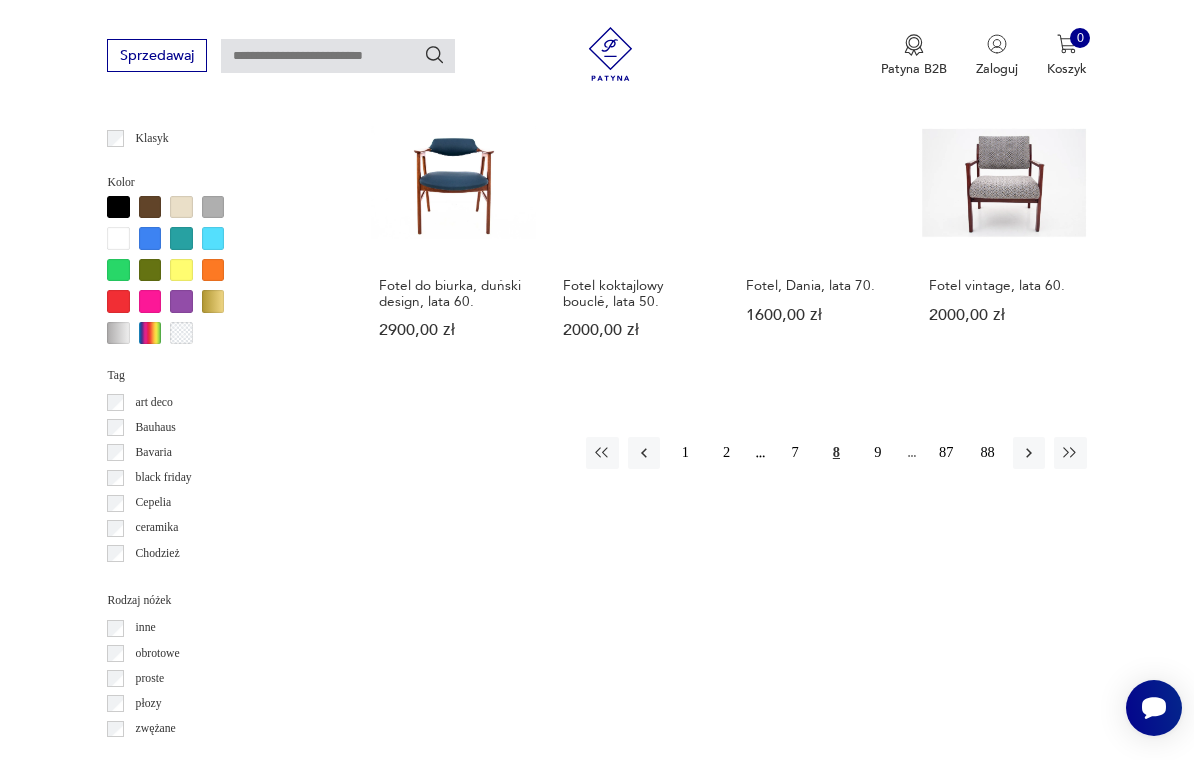 scroll, scrollTop: 1693, scrollLeft: 0, axis: vertical 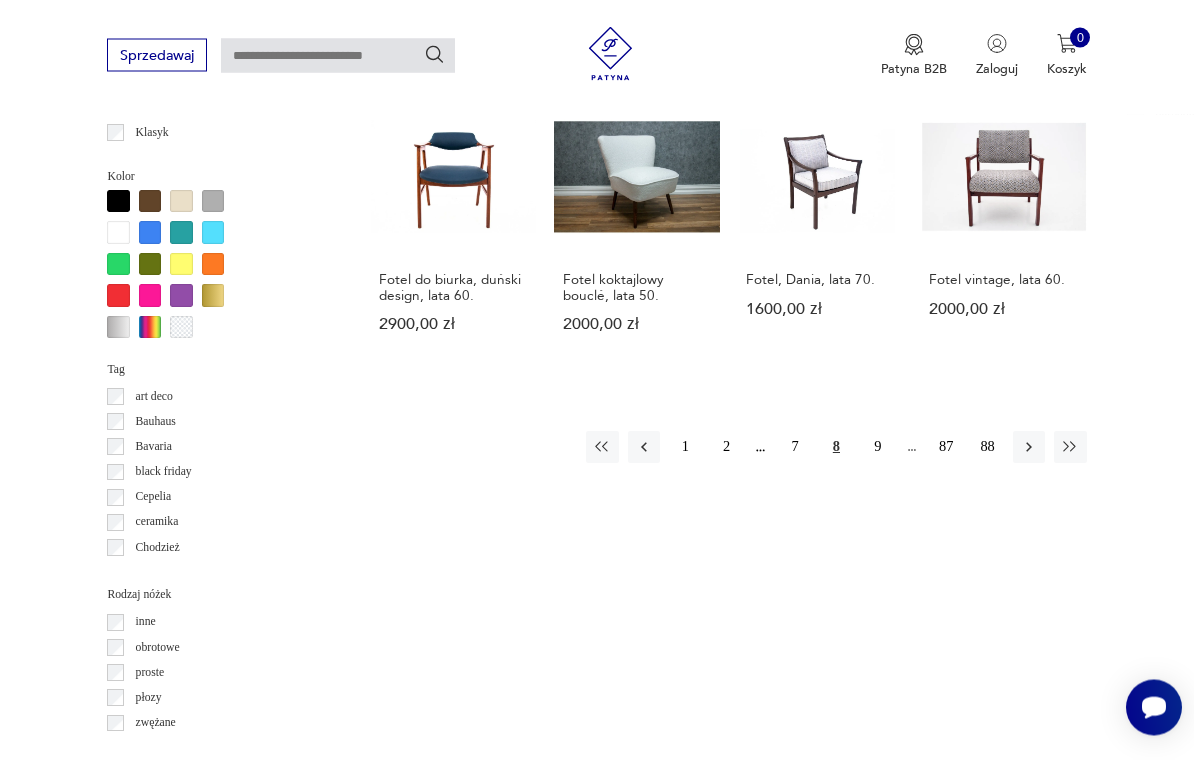 click on "9" at bounding box center (878, 448) 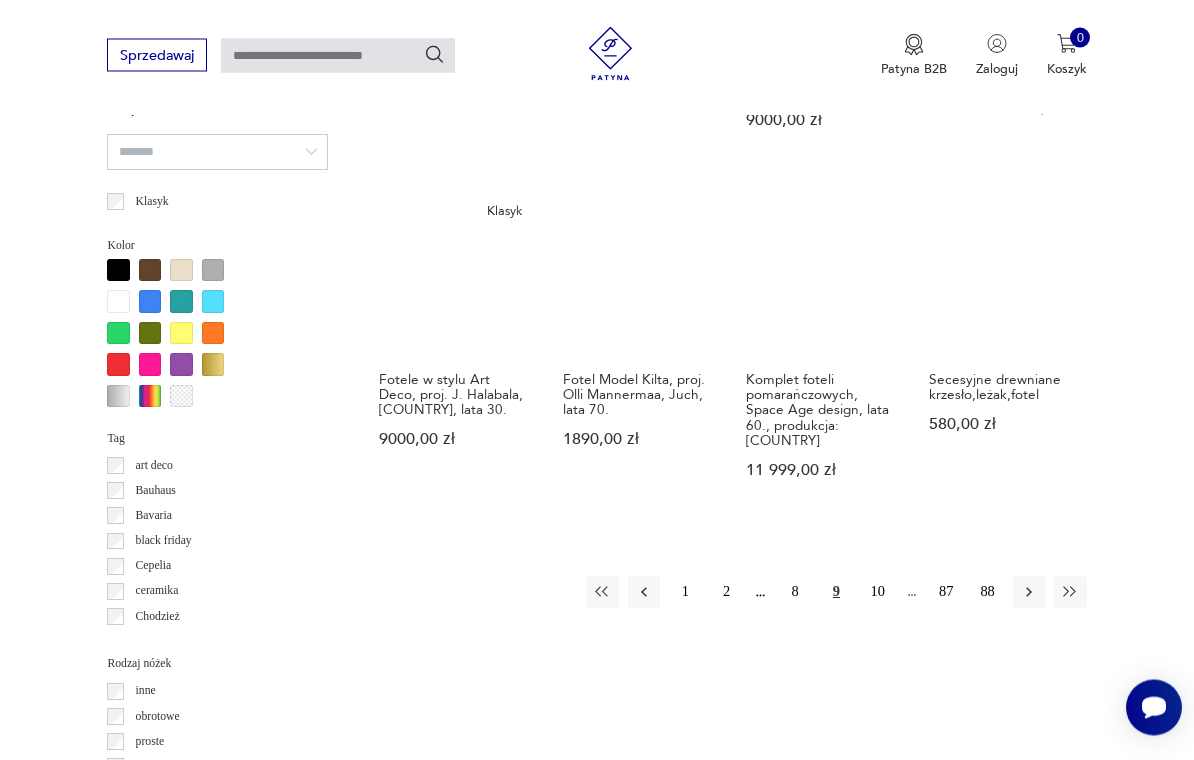 scroll, scrollTop: 1629, scrollLeft: 0, axis: vertical 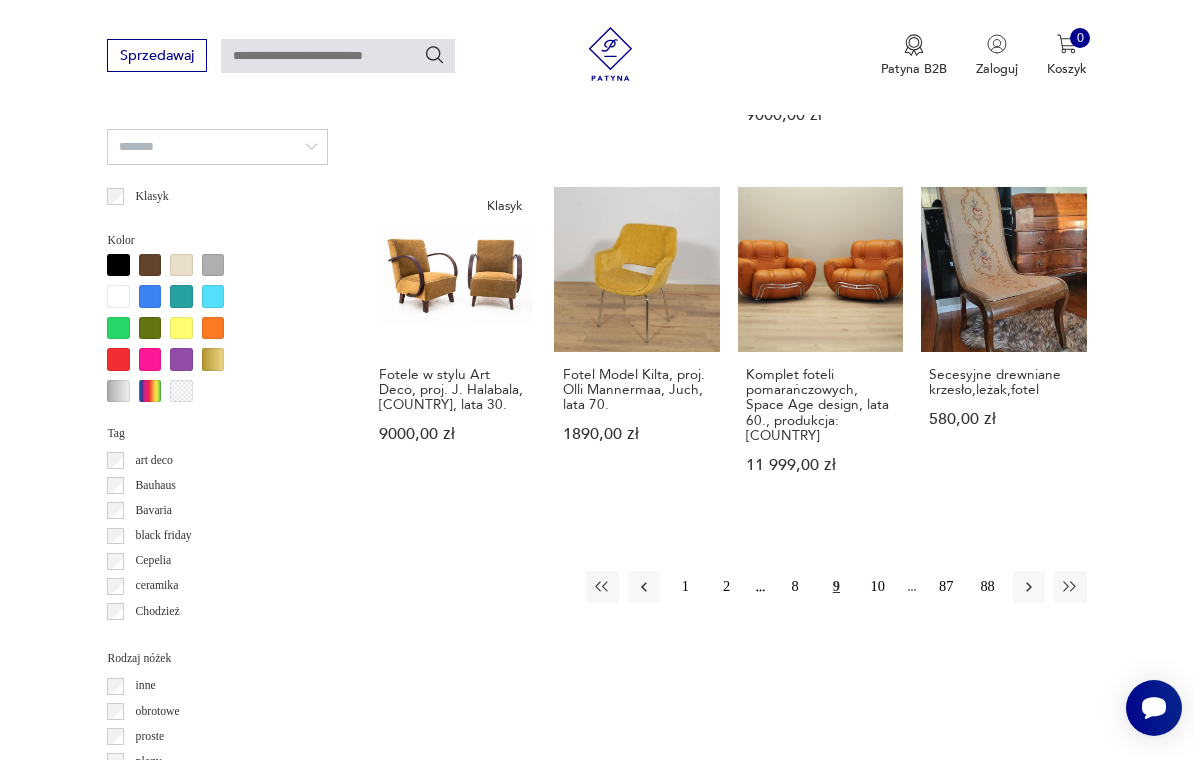click on "10" at bounding box center [878, 587] 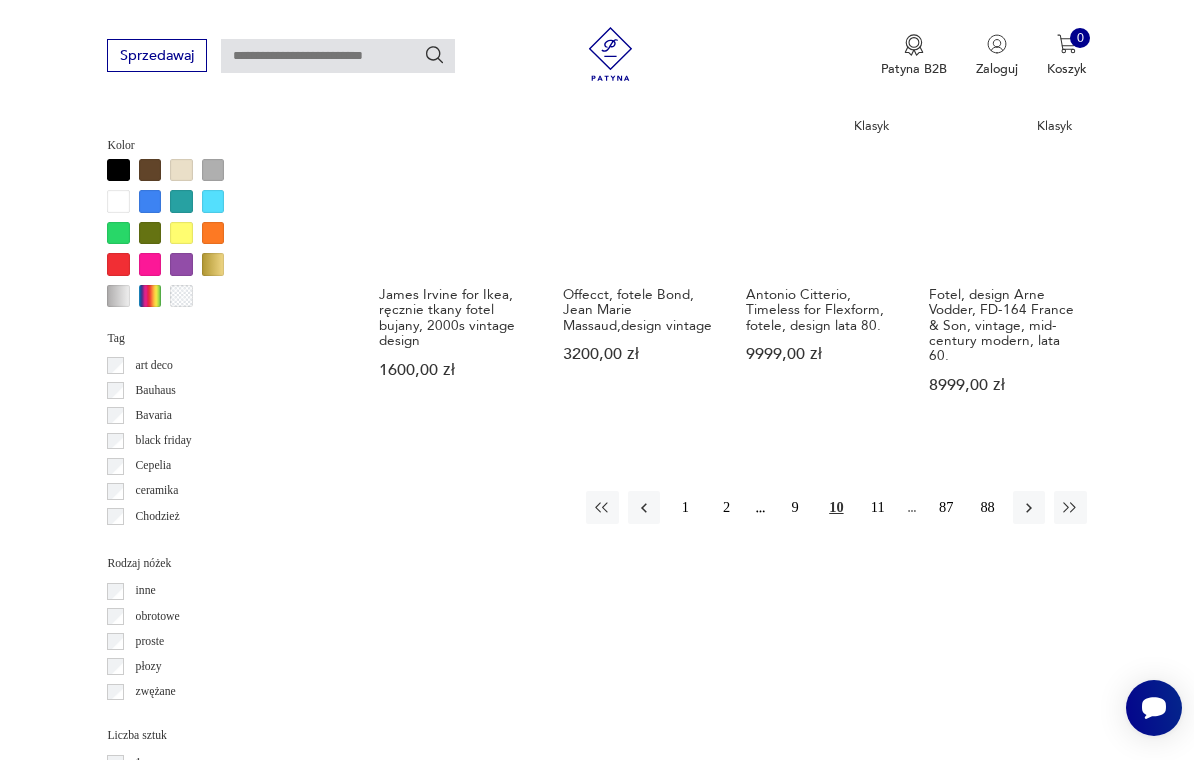 scroll, scrollTop: 1762, scrollLeft: 0, axis: vertical 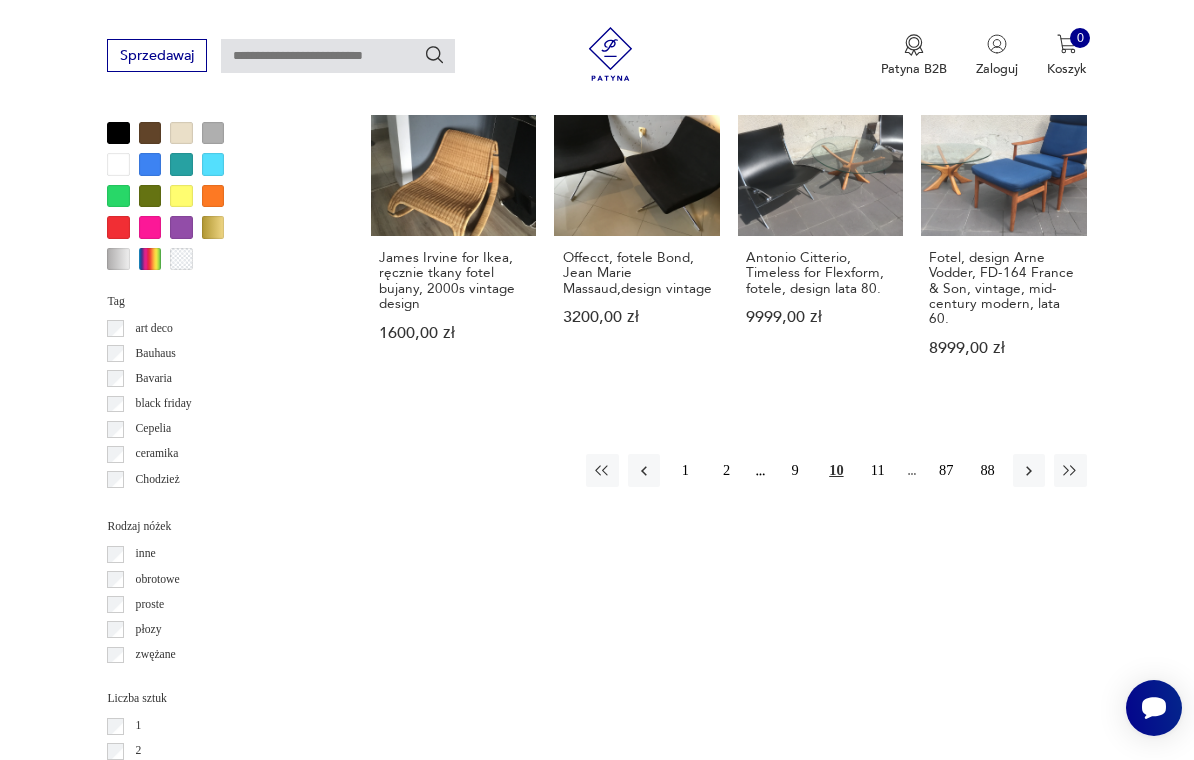 click on "11" at bounding box center (878, 470) 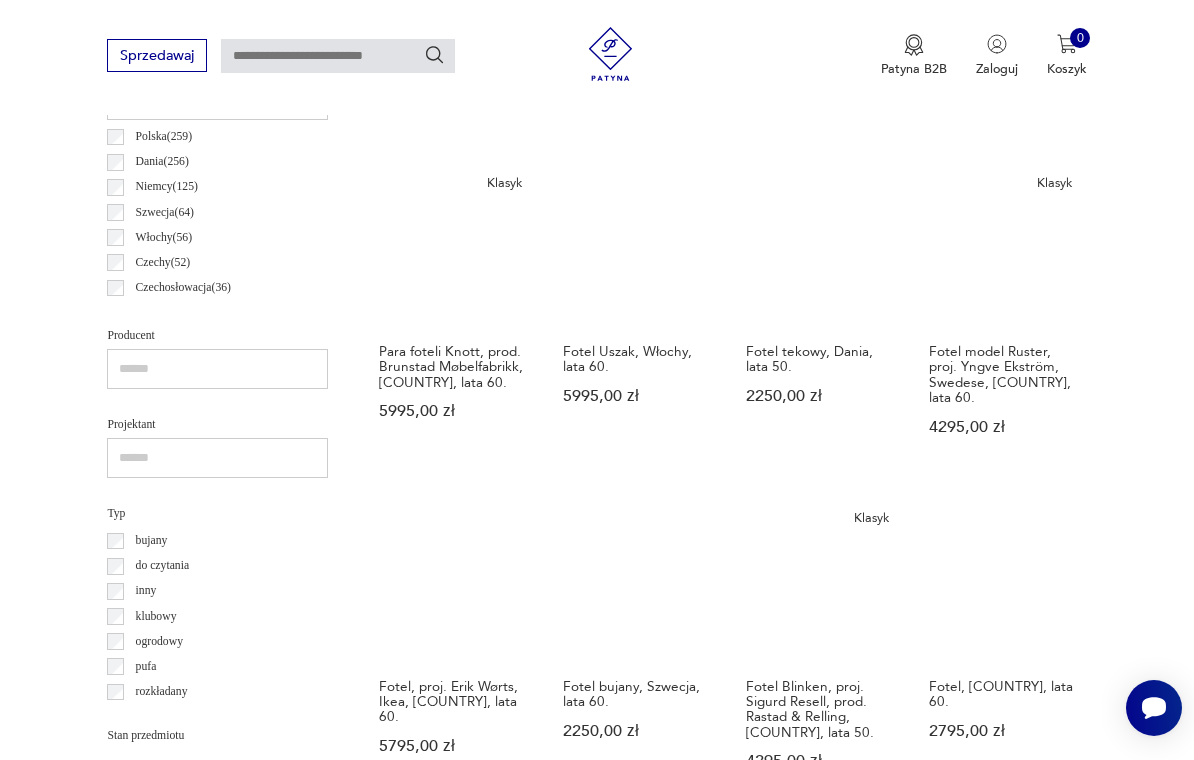 scroll, scrollTop: 462, scrollLeft: 0, axis: vertical 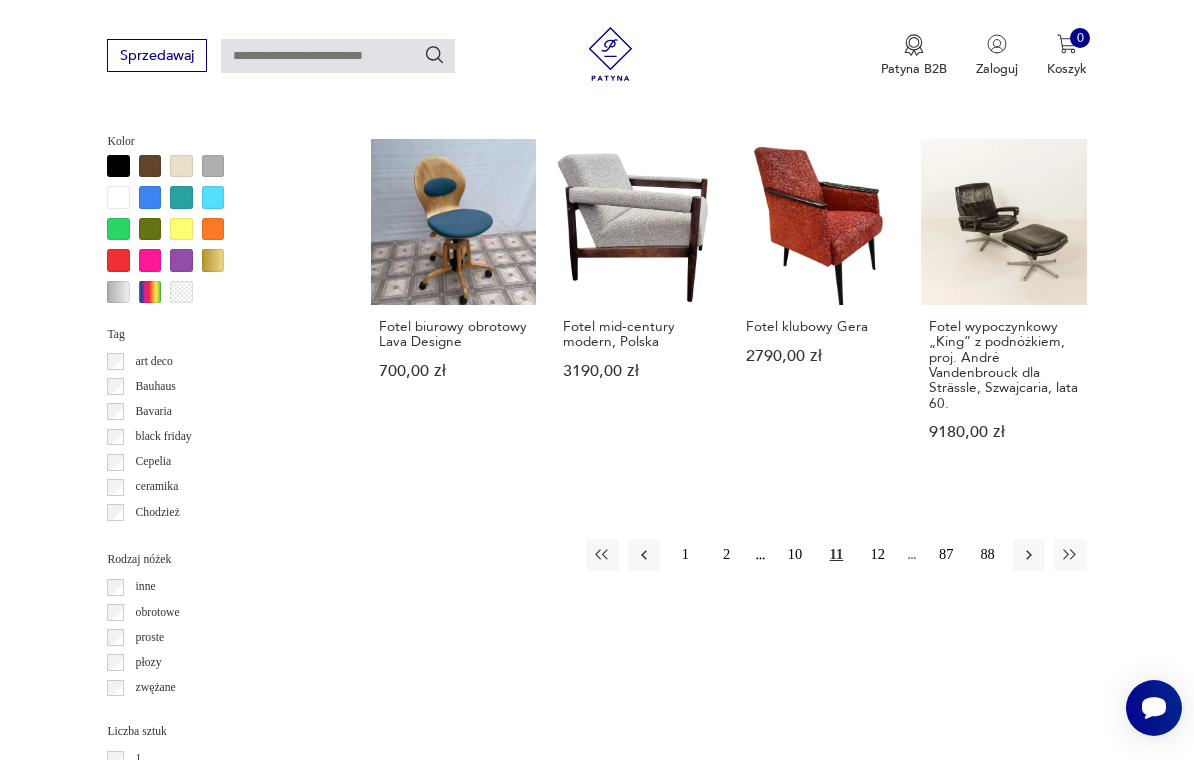 click on "12" at bounding box center [878, 555] 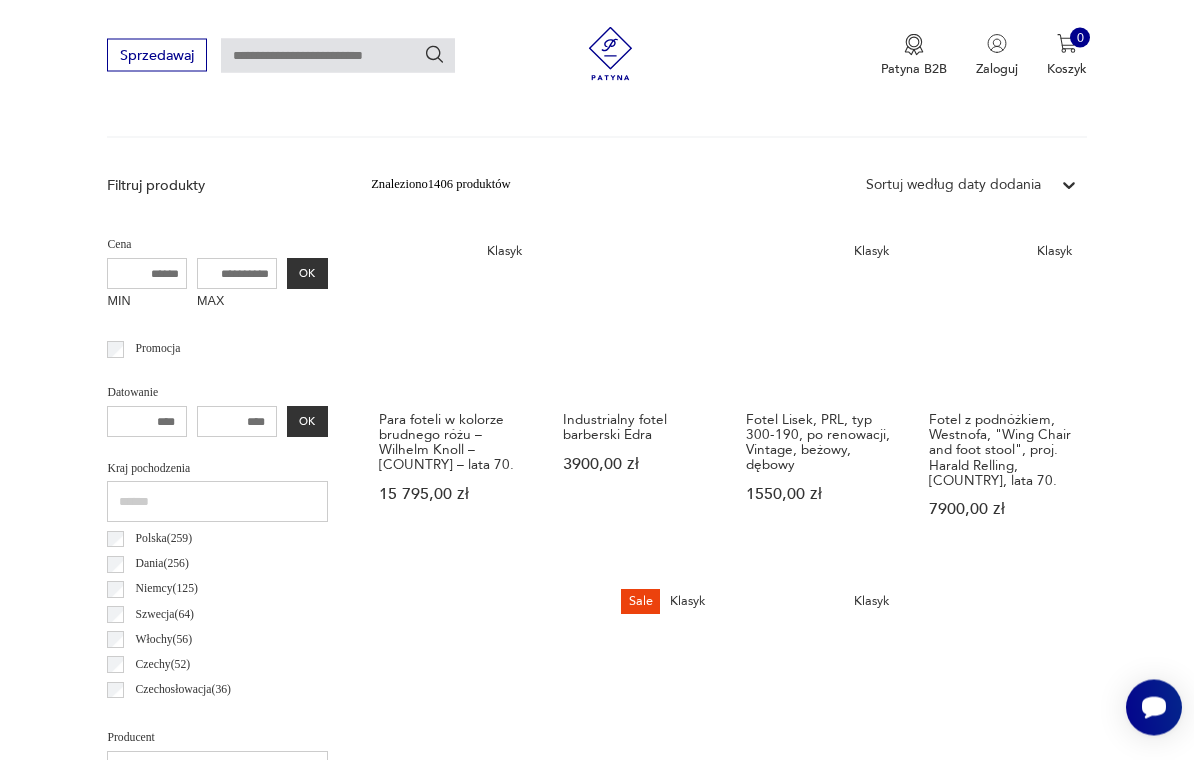 scroll, scrollTop: 462, scrollLeft: 0, axis: vertical 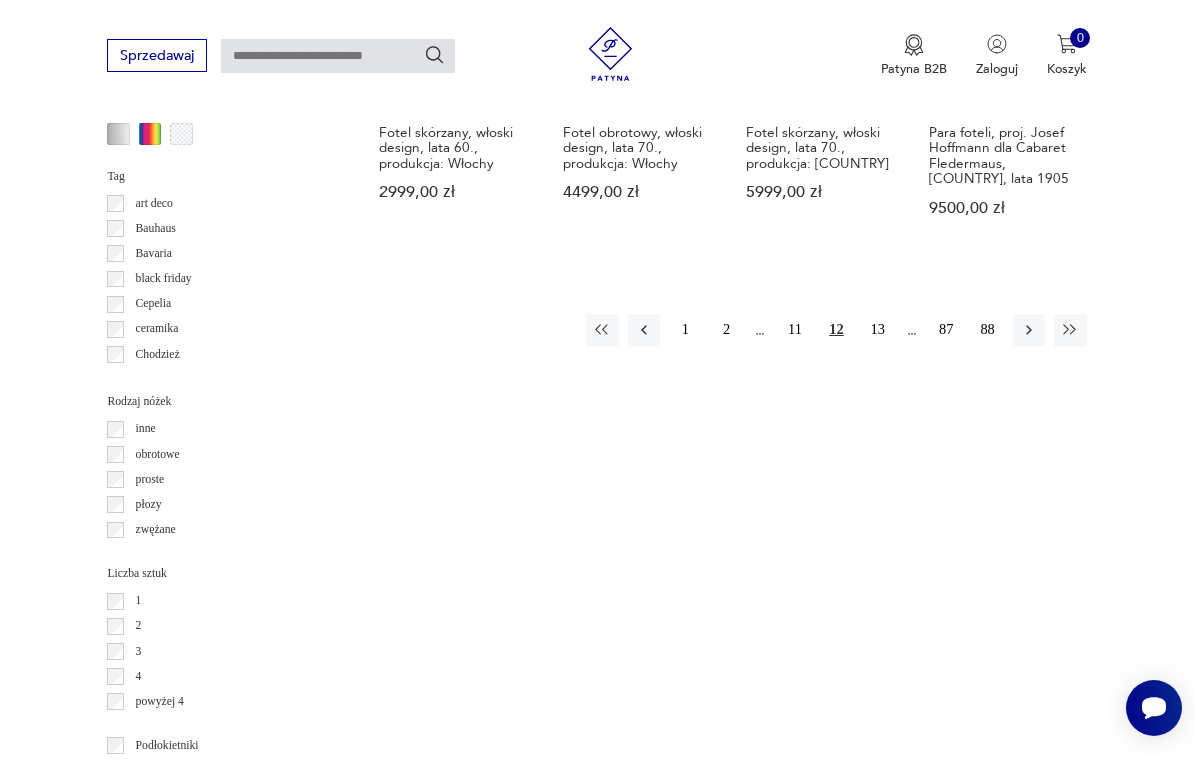 click on "13" at bounding box center (878, 330) 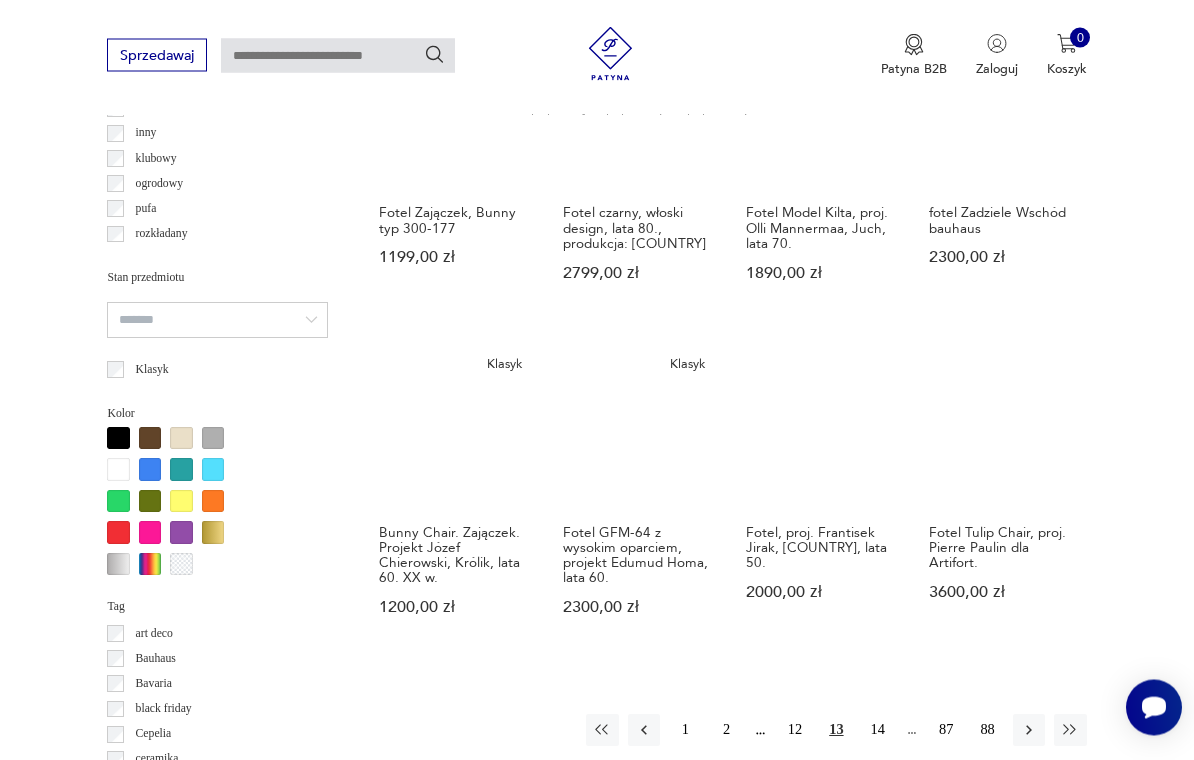 scroll, scrollTop: 1457, scrollLeft: 0, axis: vertical 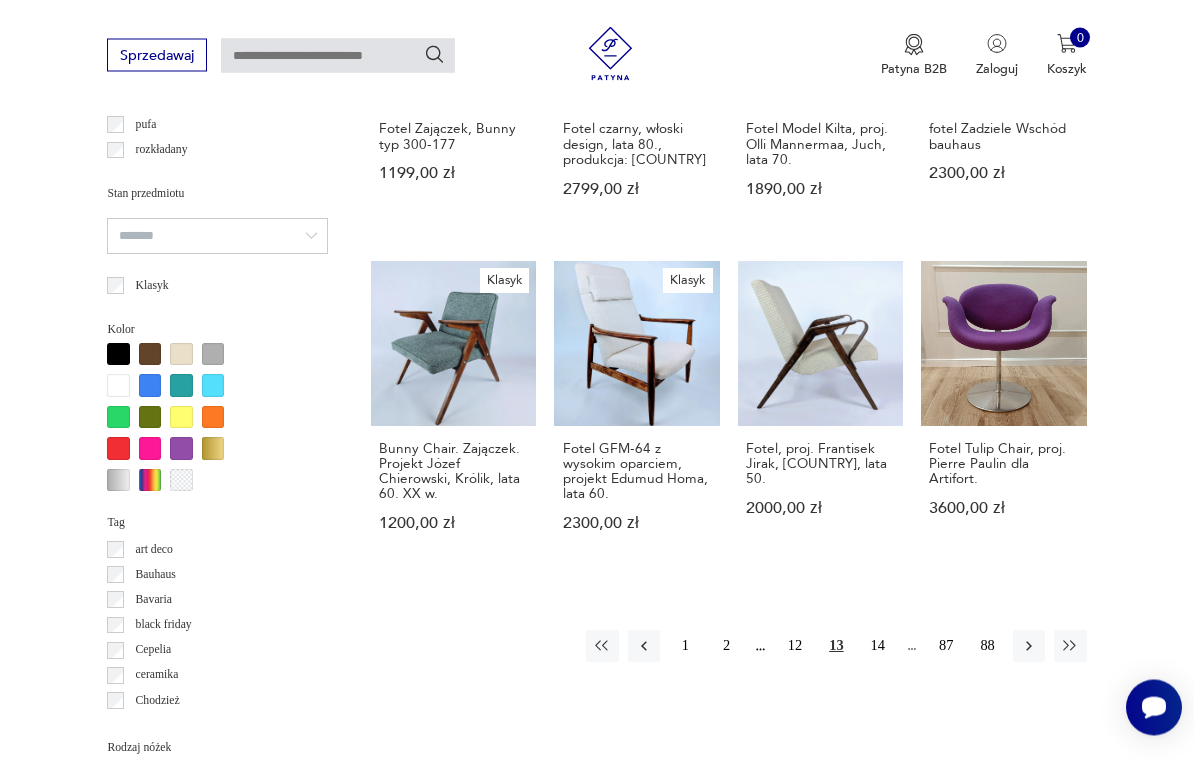 click on "14" at bounding box center [878, 647] 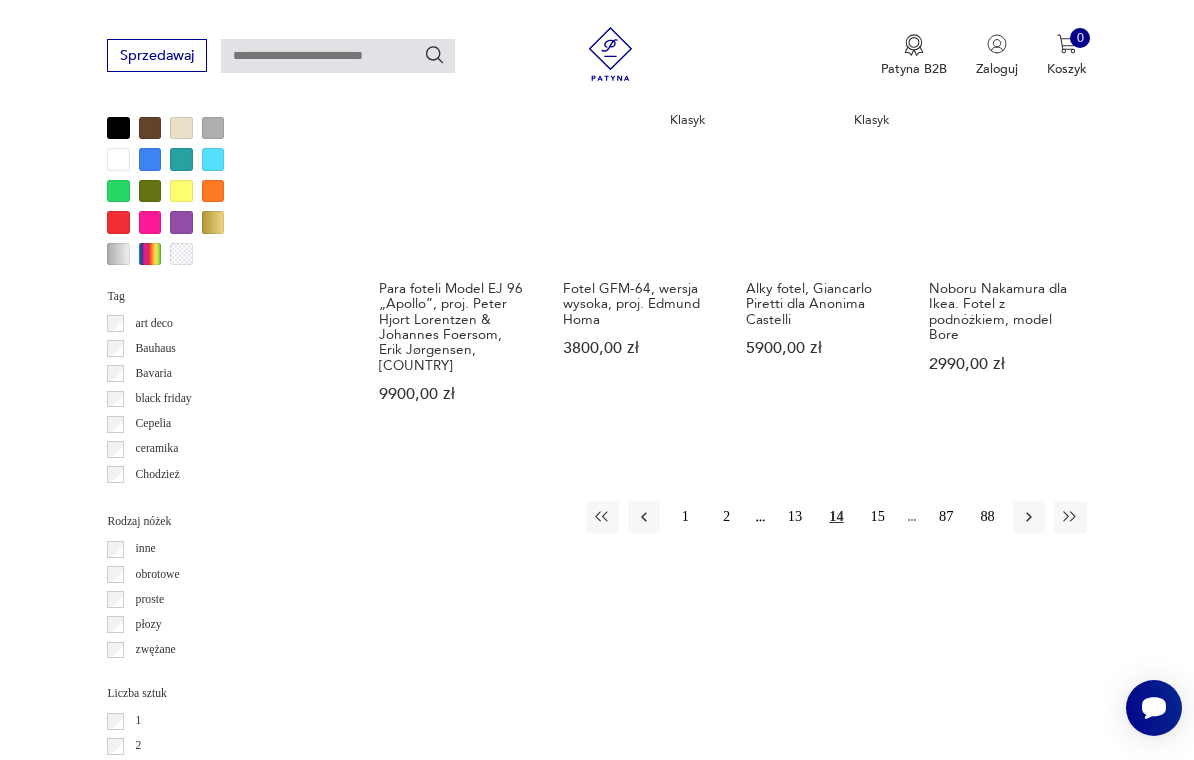 scroll, scrollTop: 1770, scrollLeft: 0, axis: vertical 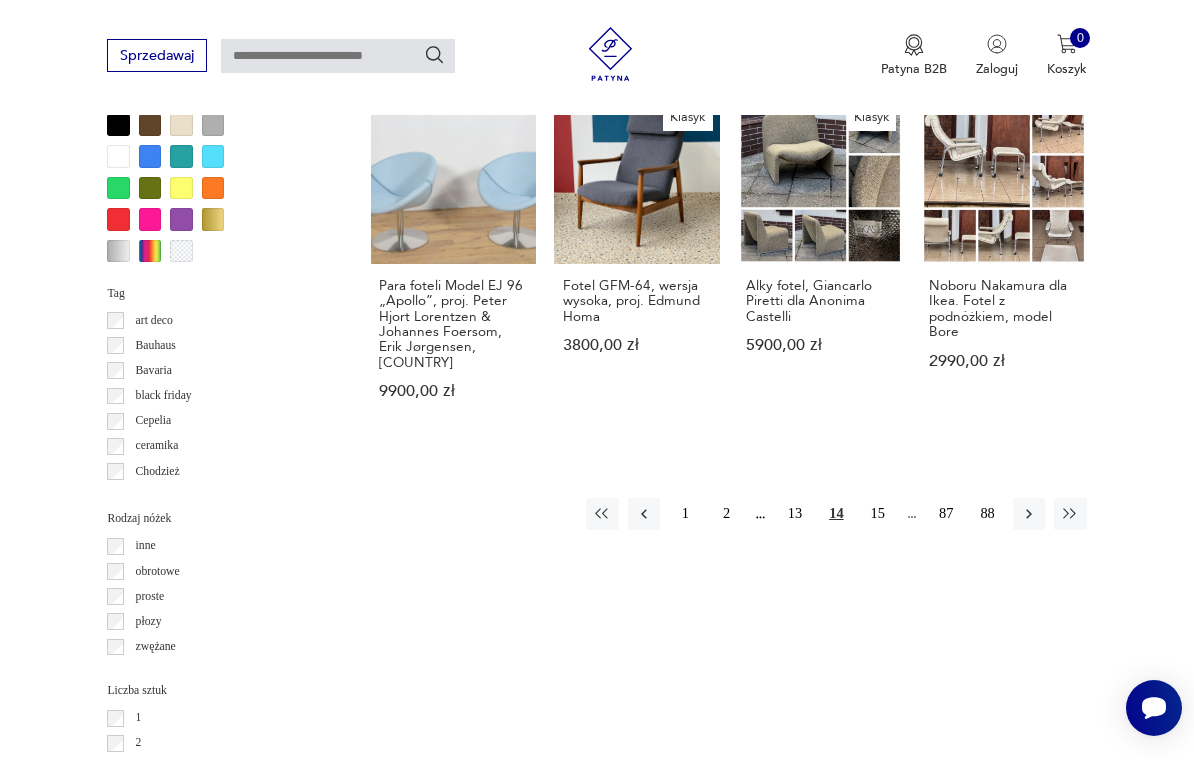 click on "15" at bounding box center (878, 514) 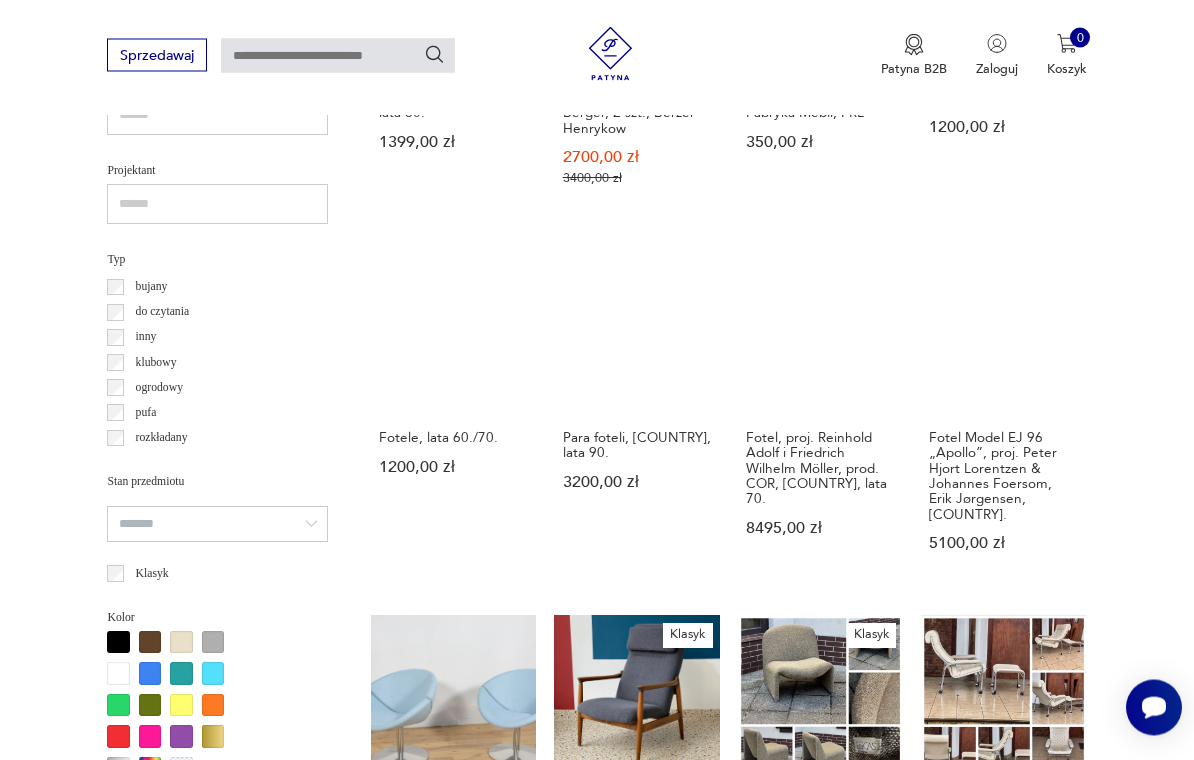 scroll, scrollTop: 462, scrollLeft: 0, axis: vertical 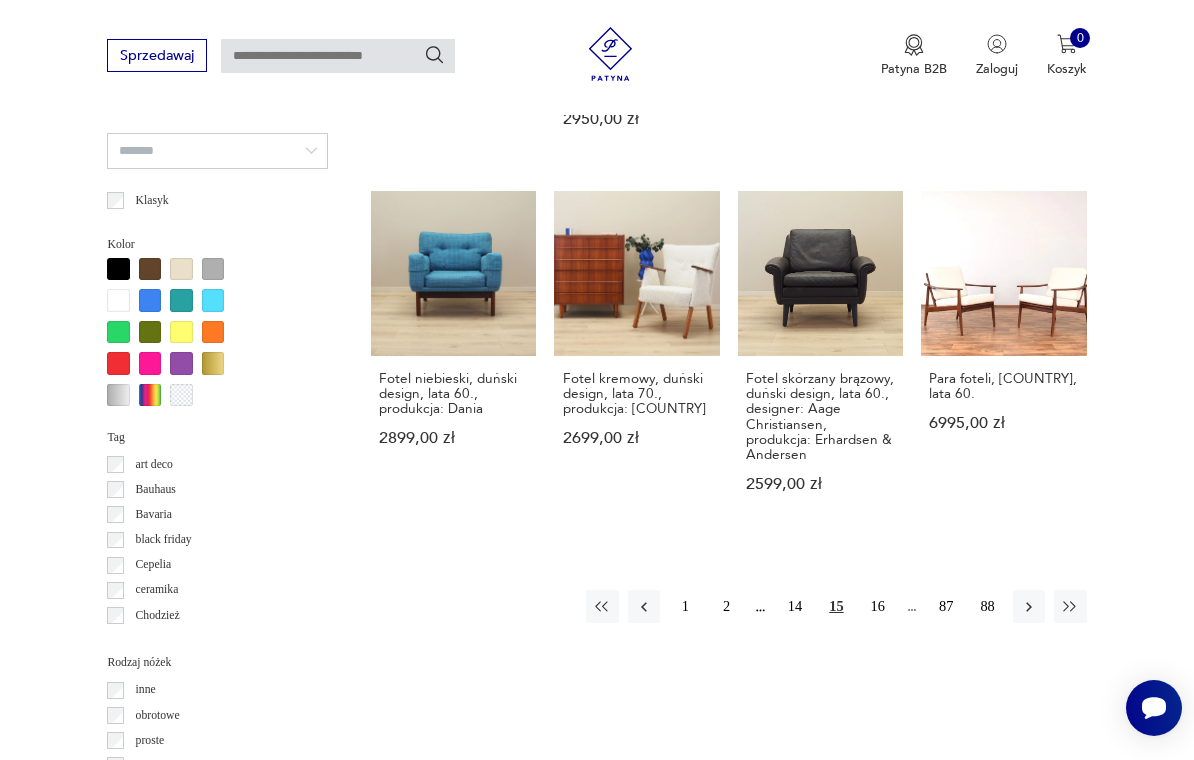 click on "16" at bounding box center [878, 606] 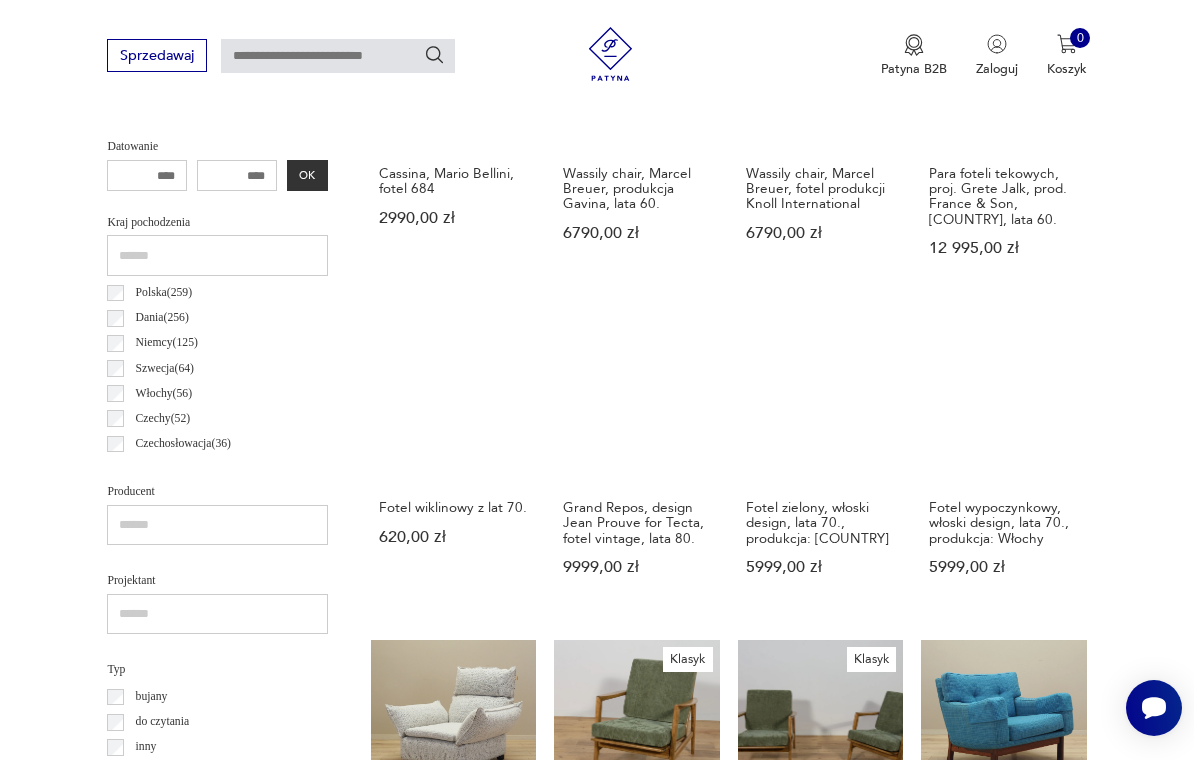 scroll, scrollTop: 462, scrollLeft: 0, axis: vertical 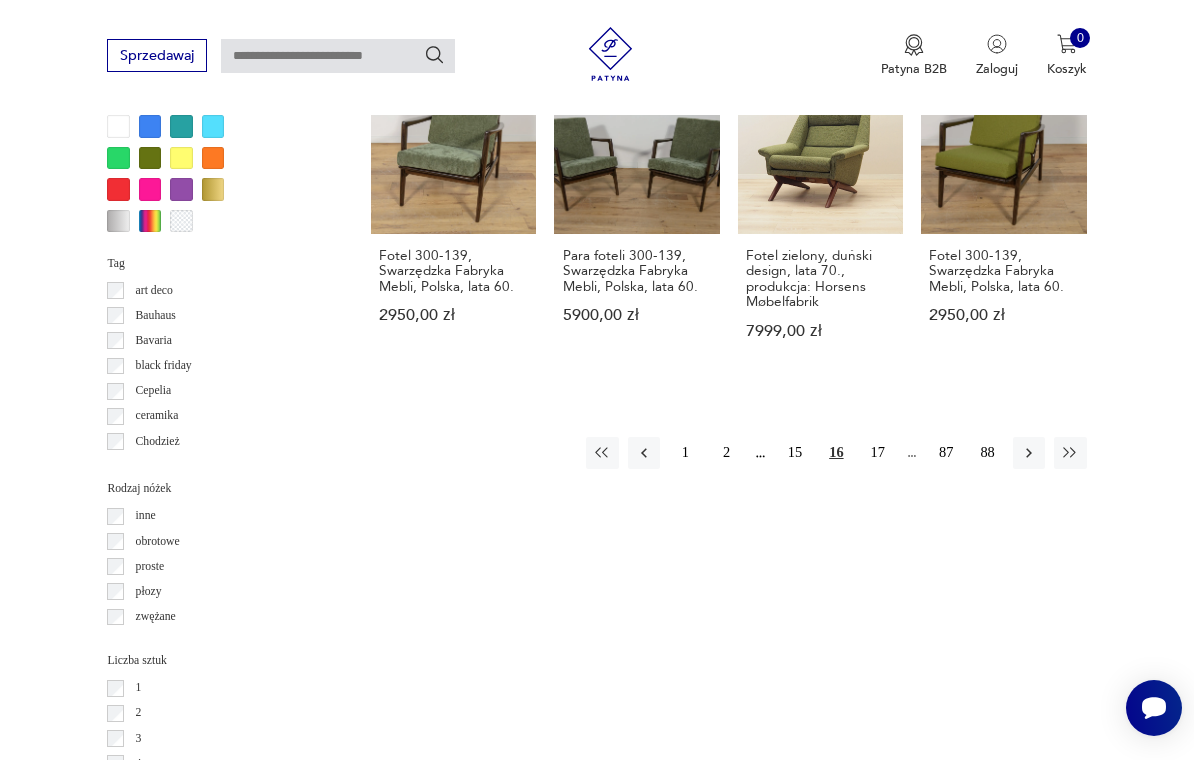click on "17" at bounding box center (878, 453) 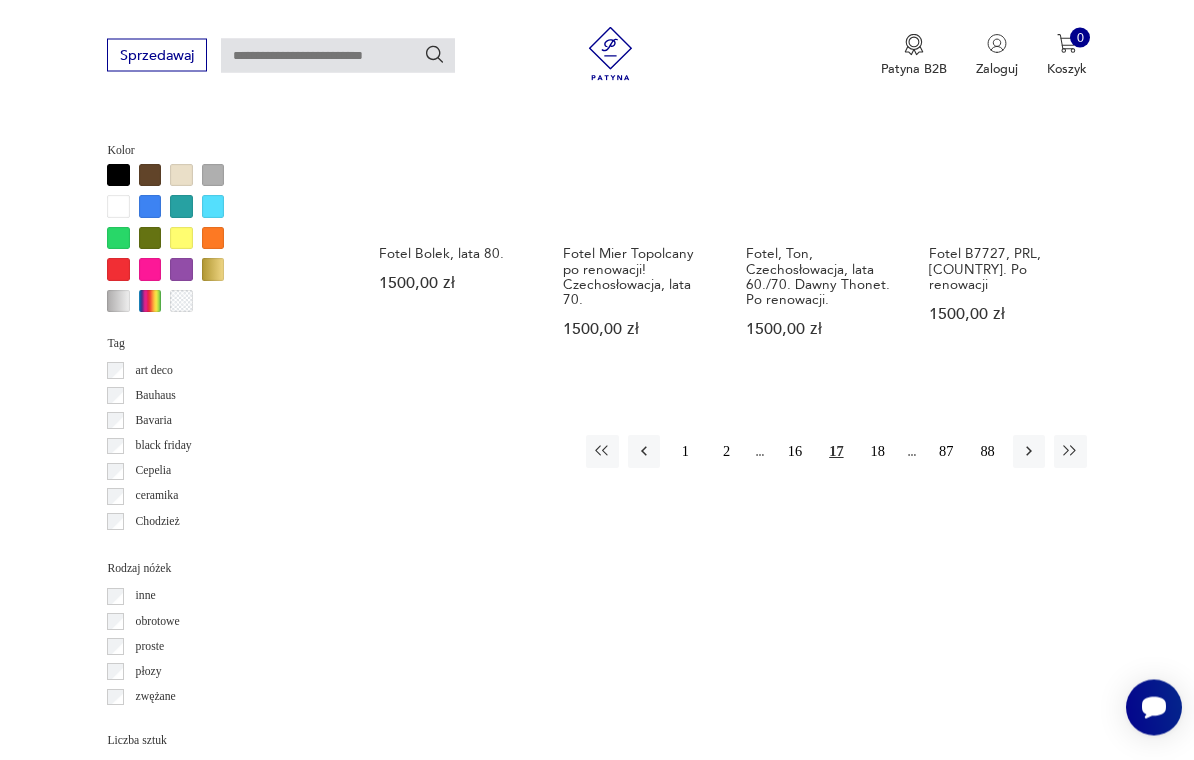 scroll, scrollTop: 1752, scrollLeft: 0, axis: vertical 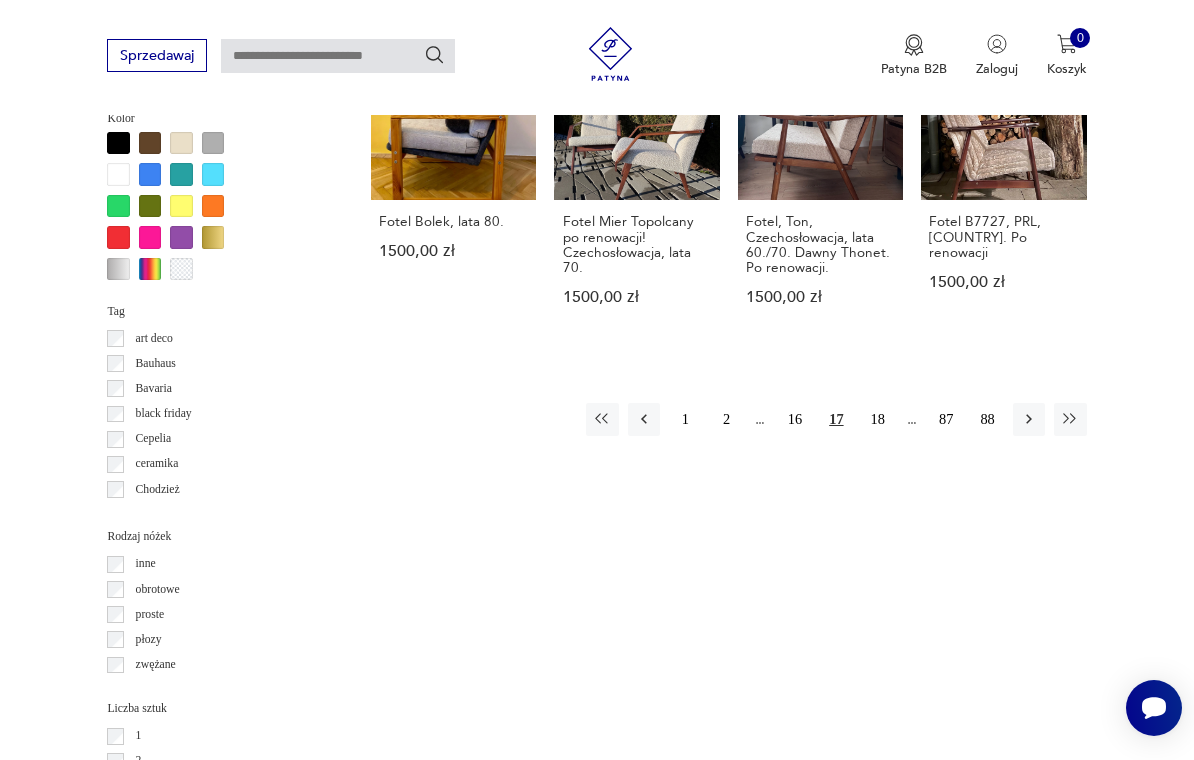 click on "18" at bounding box center (878, 419) 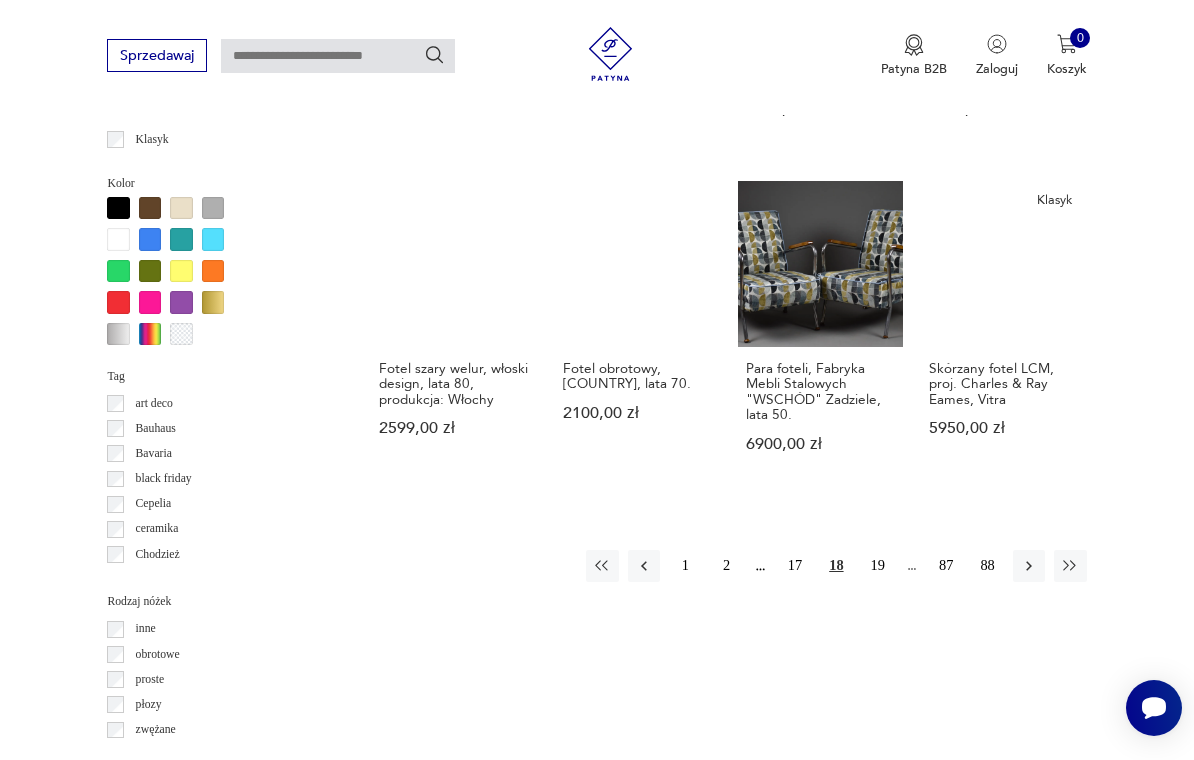 scroll, scrollTop: 1694, scrollLeft: 0, axis: vertical 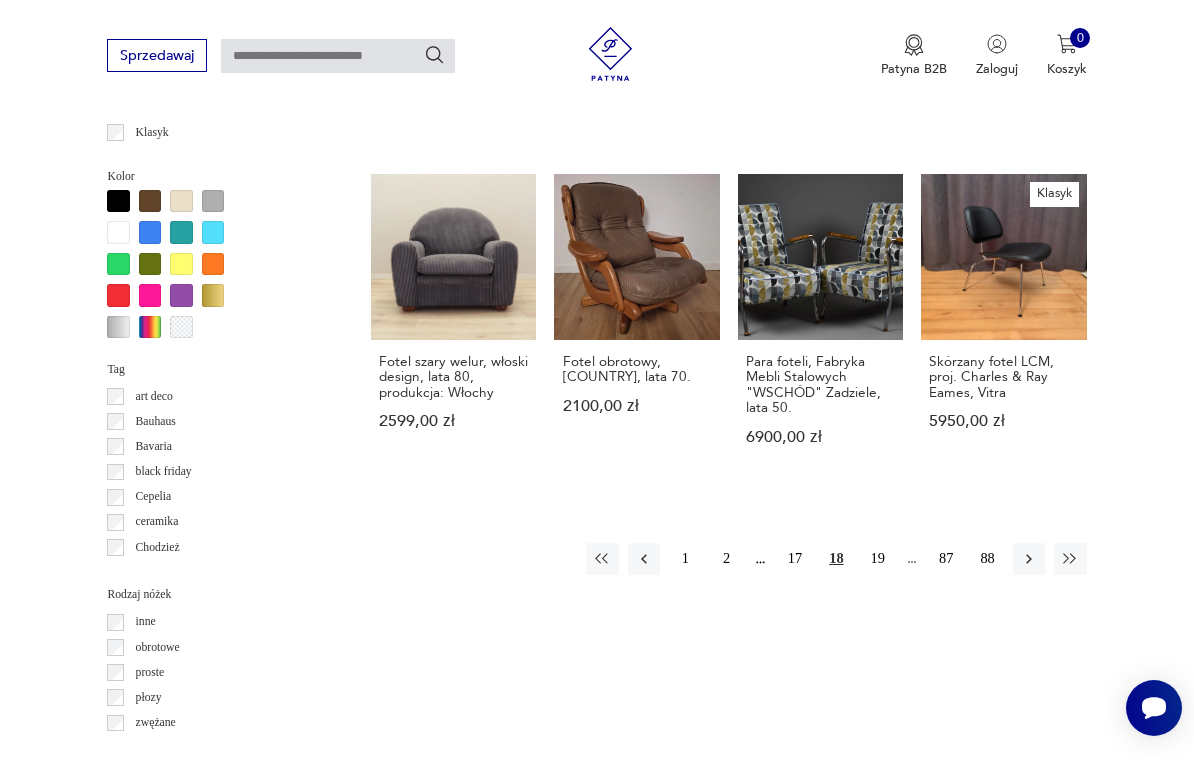 click on "19" at bounding box center (878, 559) 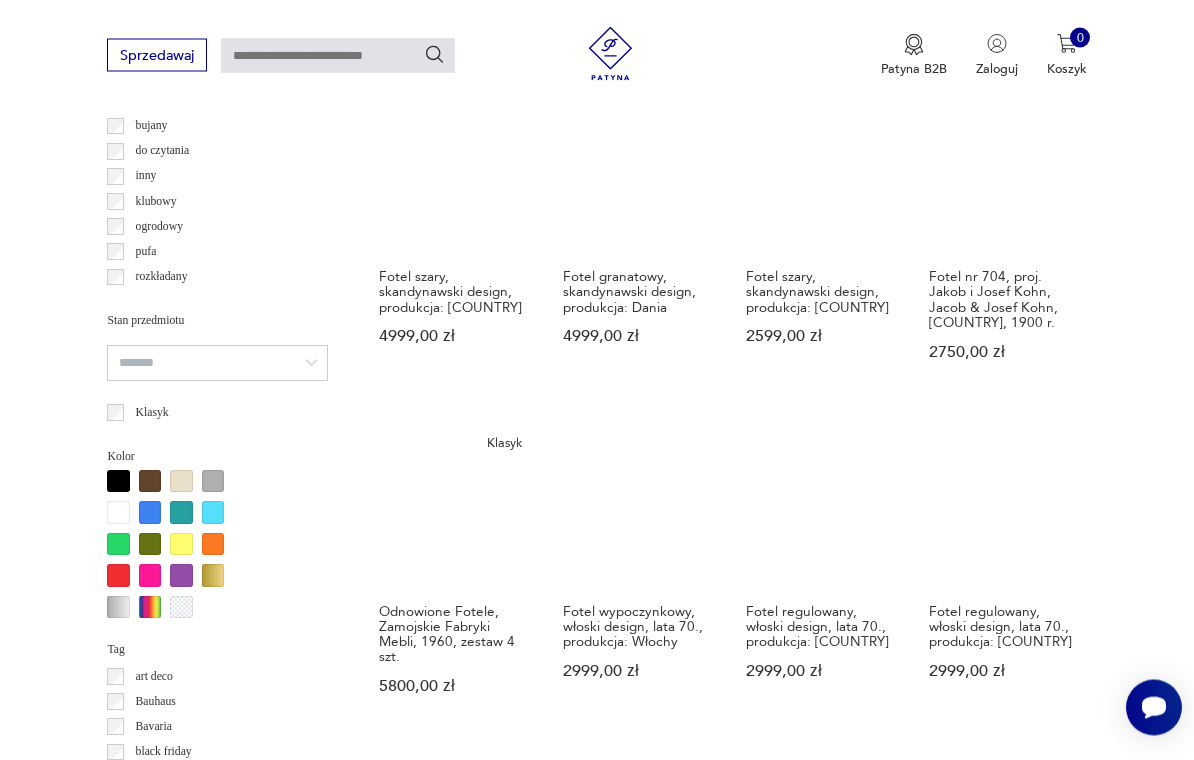 scroll, scrollTop: 1415, scrollLeft: 0, axis: vertical 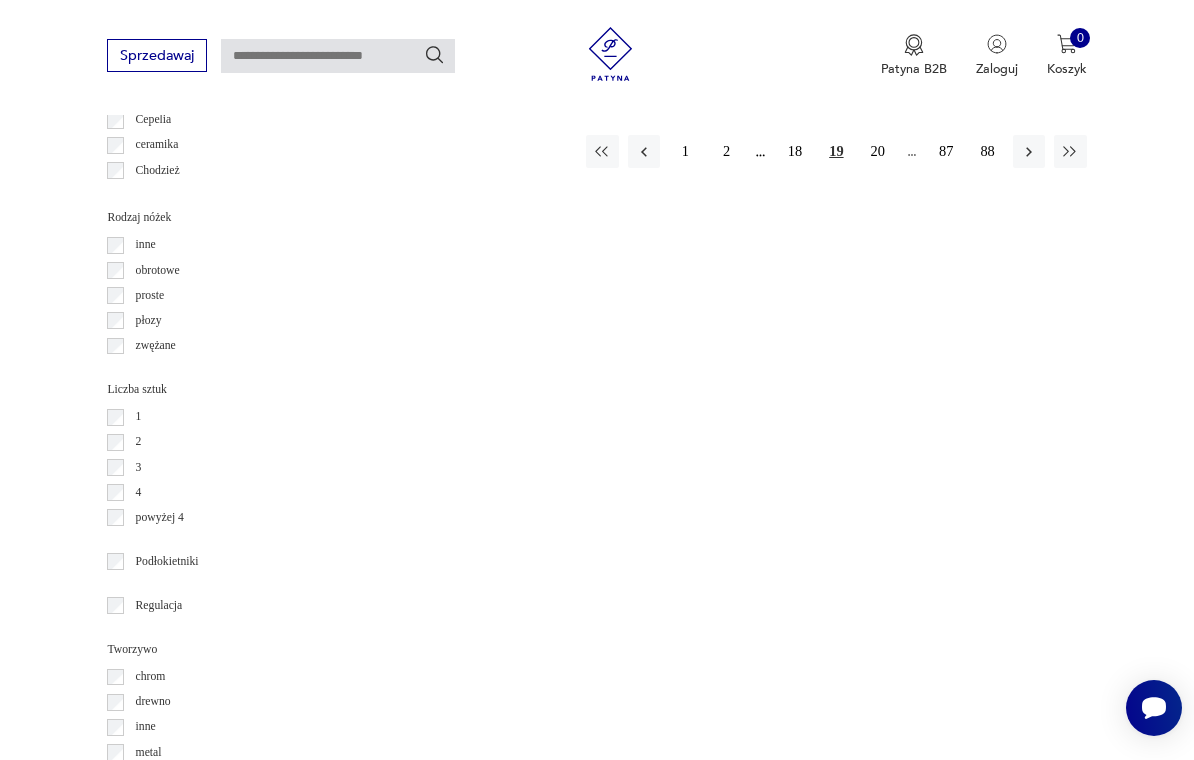click on "20" at bounding box center [878, 151] 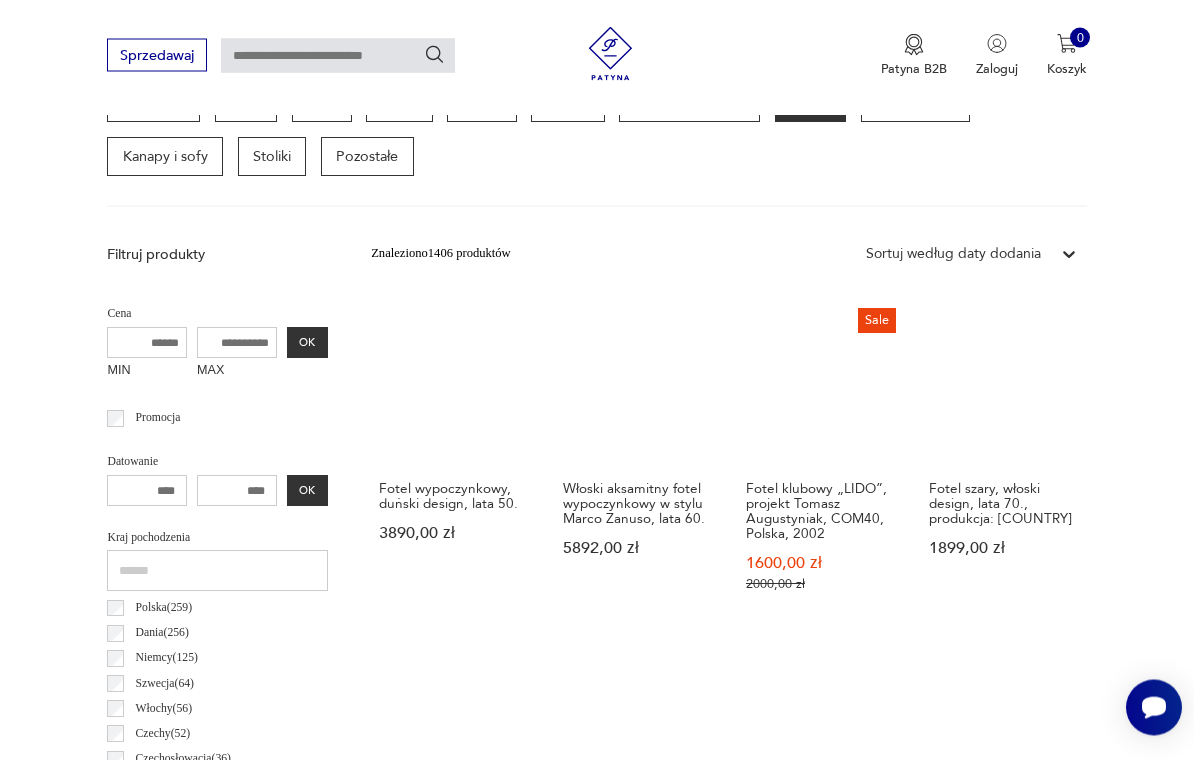 scroll, scrollTop: 462, scrollLeft: 0, axis: vertical 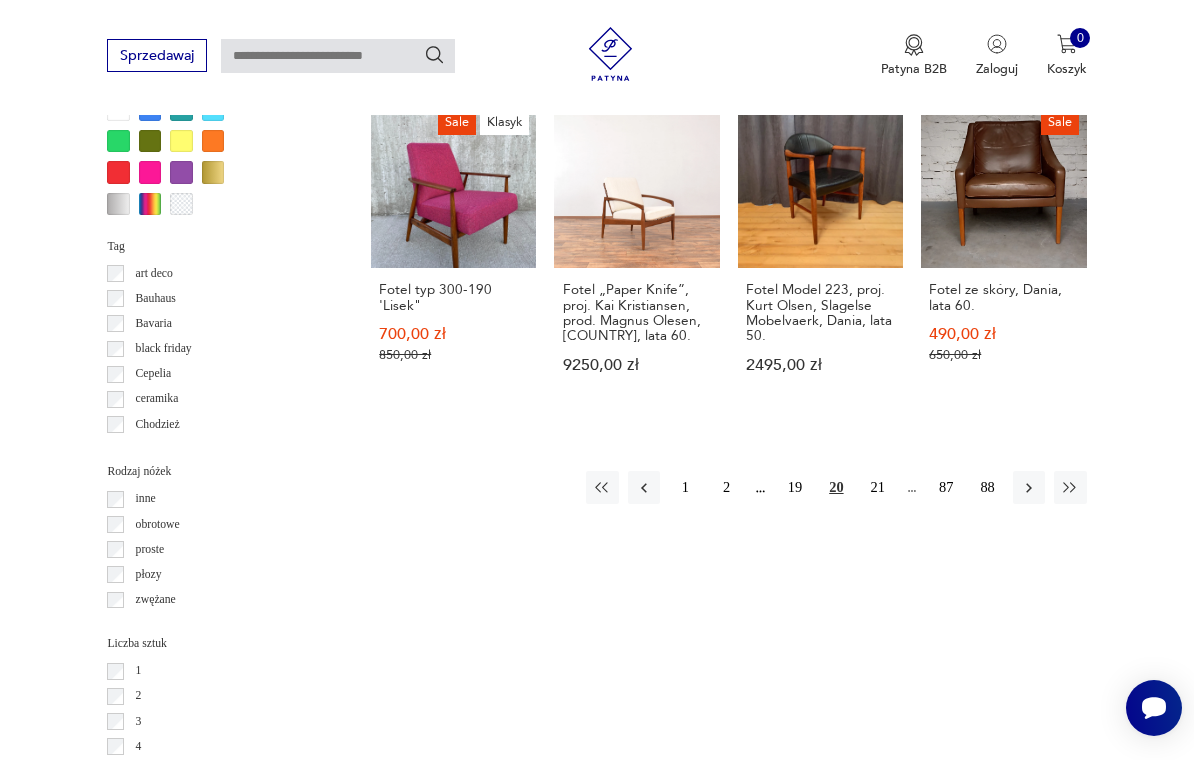 click on "21" at bounding box center (878, 487) 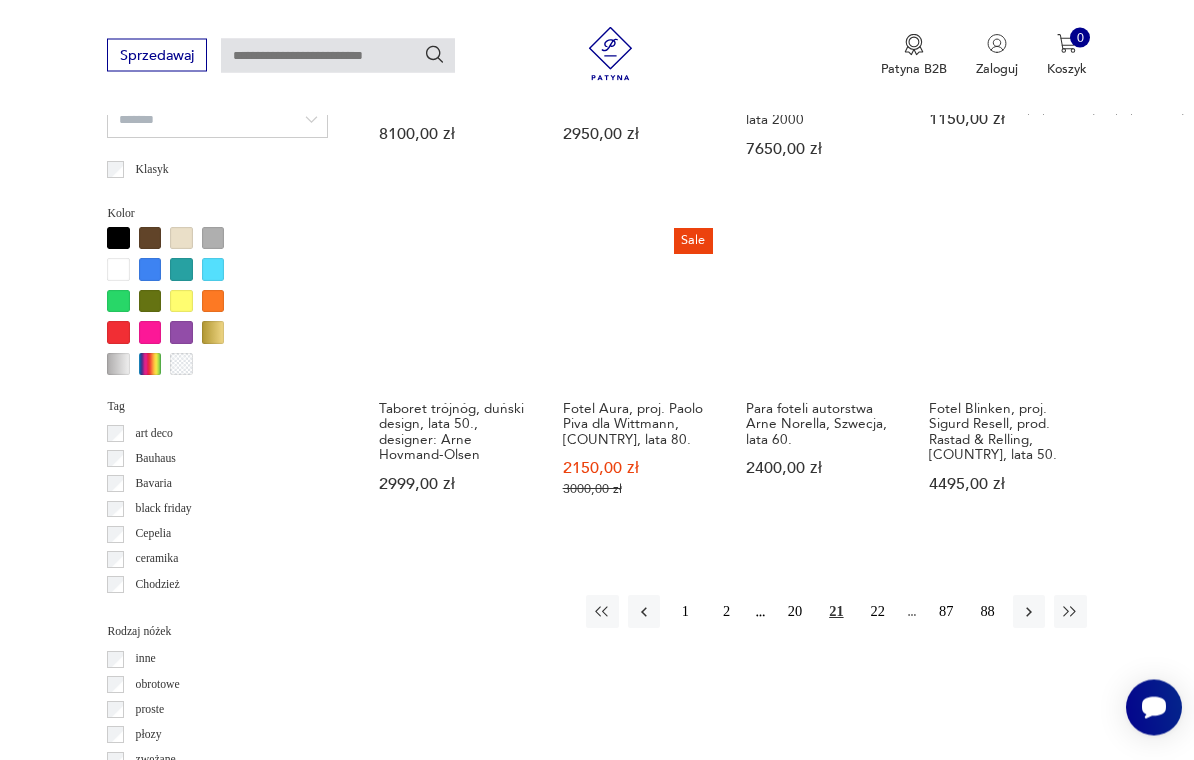 scroll, scrollTop: 1682, scrollLeft: 0, axis: vertical 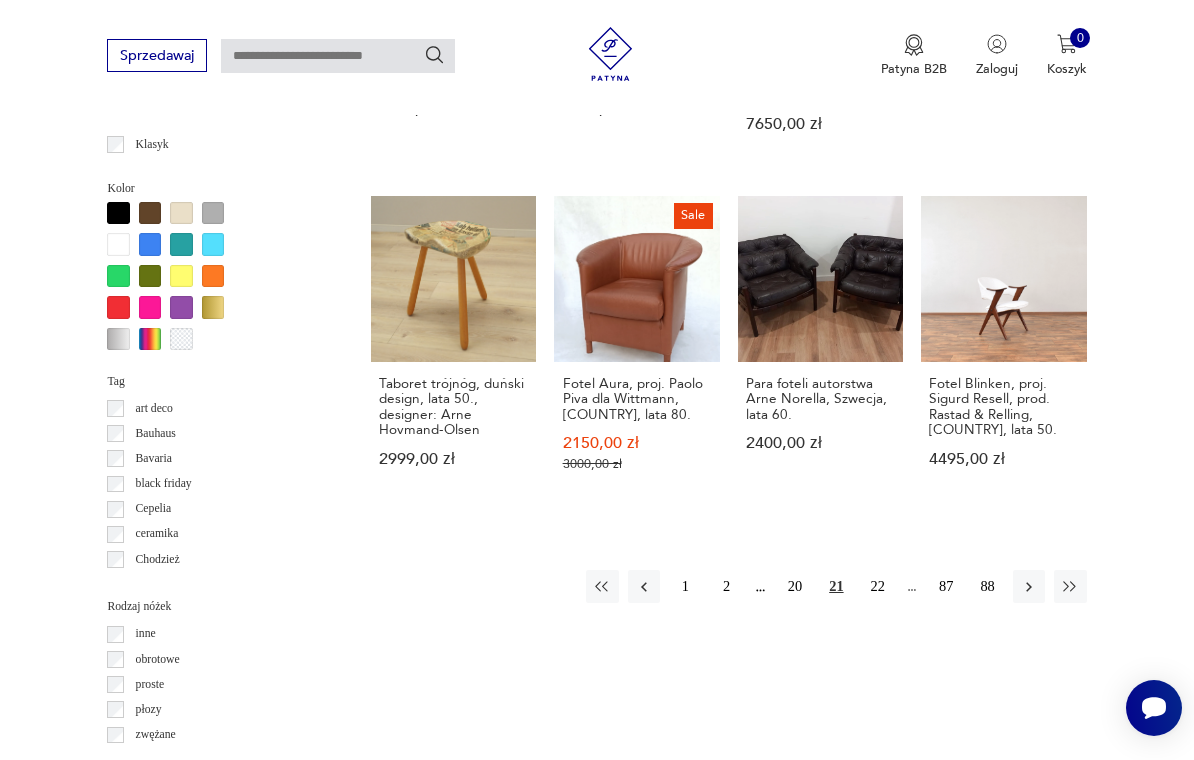 click on "22" at bounding box center (878, 586) 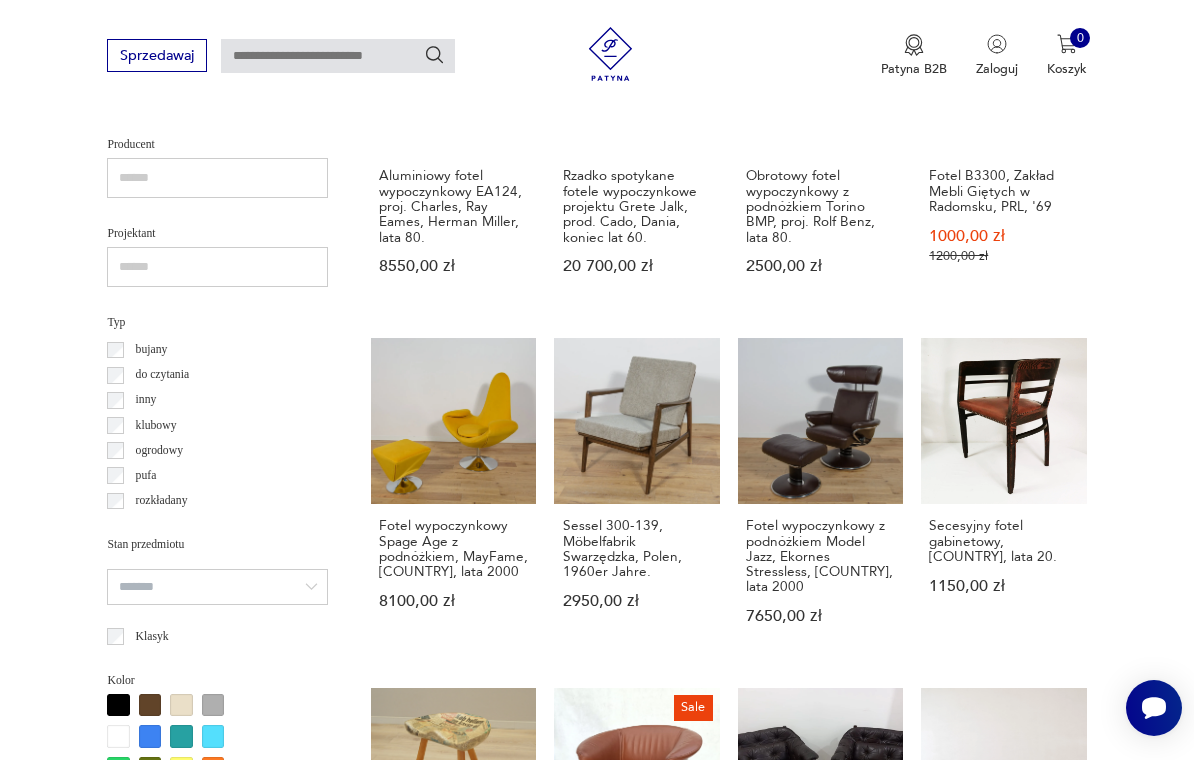 scroll, scrollTop: 462, scrollLeft: 0, axis: vertical 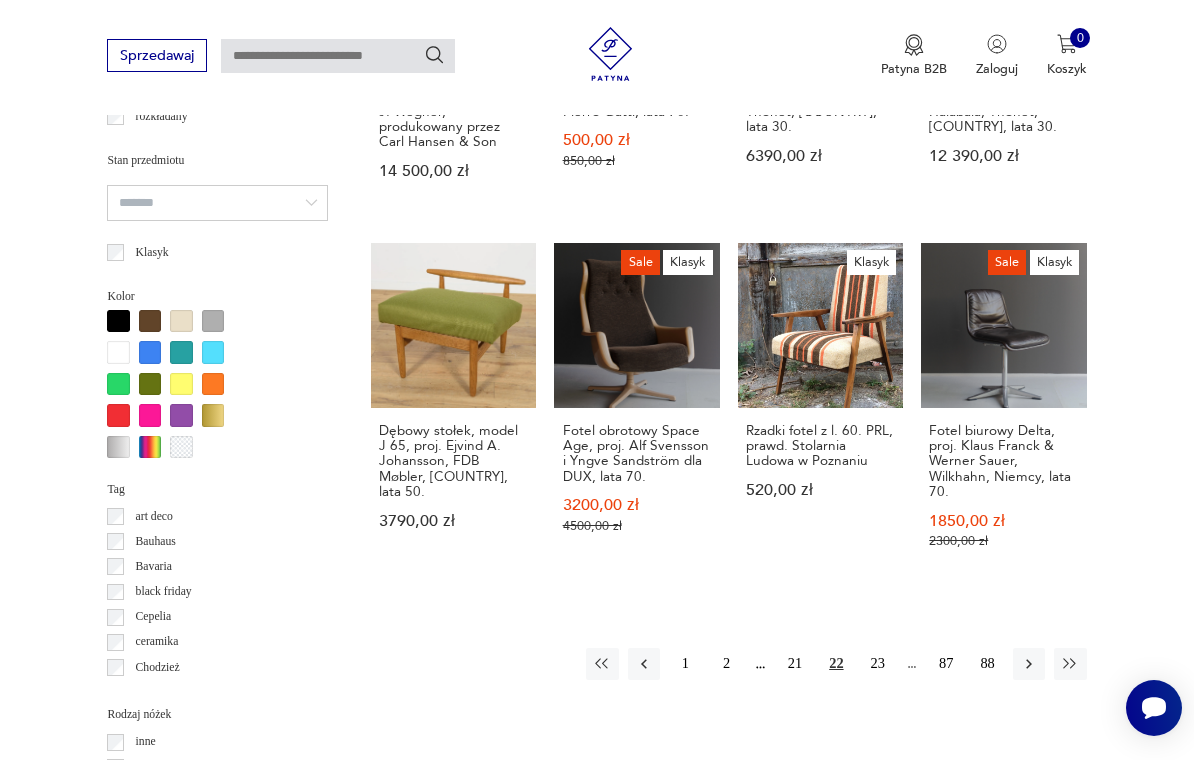 click on "23" at bounding box center [878, 664] 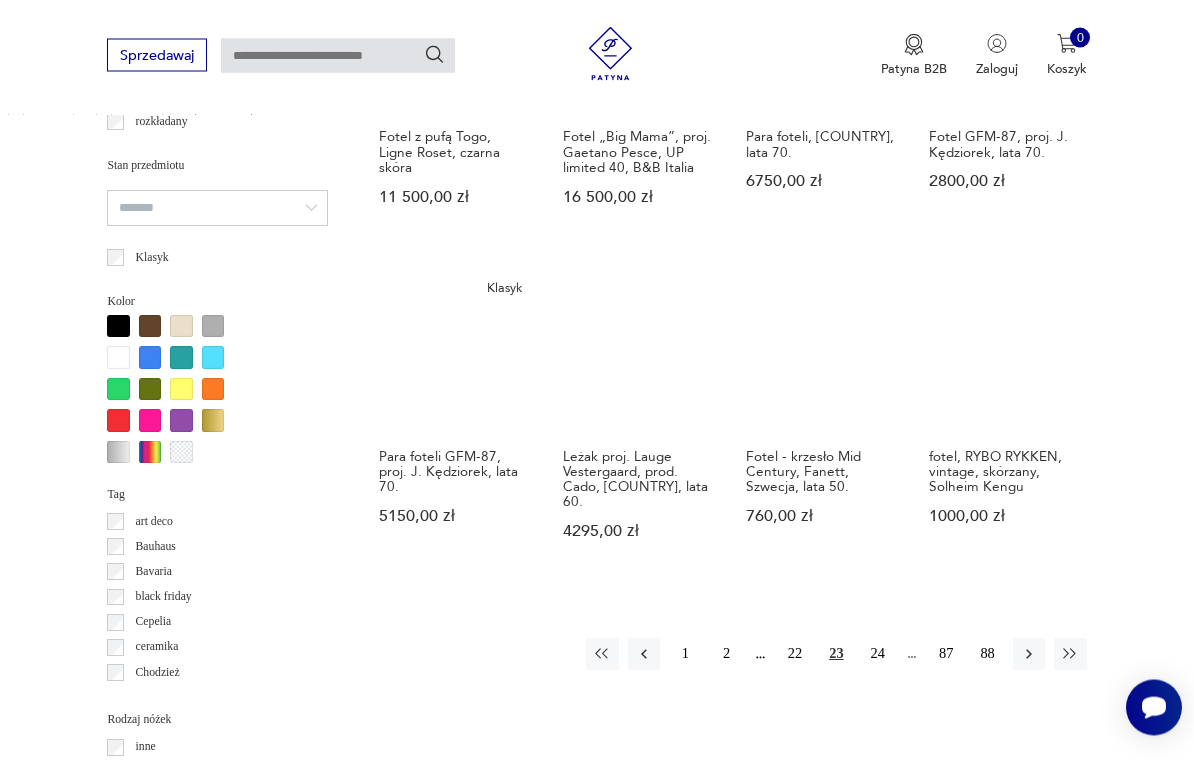 scroll, scrollTop: 1569, scrollLeft: 0, axis: vertical 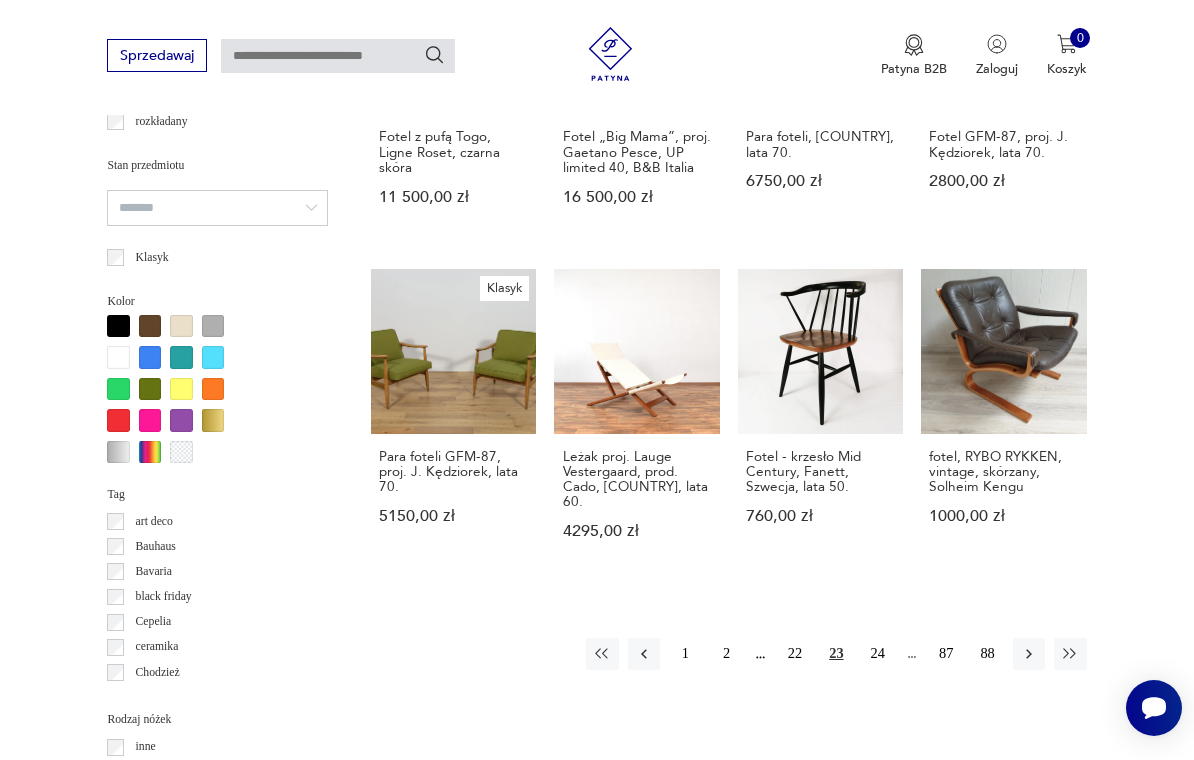 click on "24" at bounding box center [878, 654] 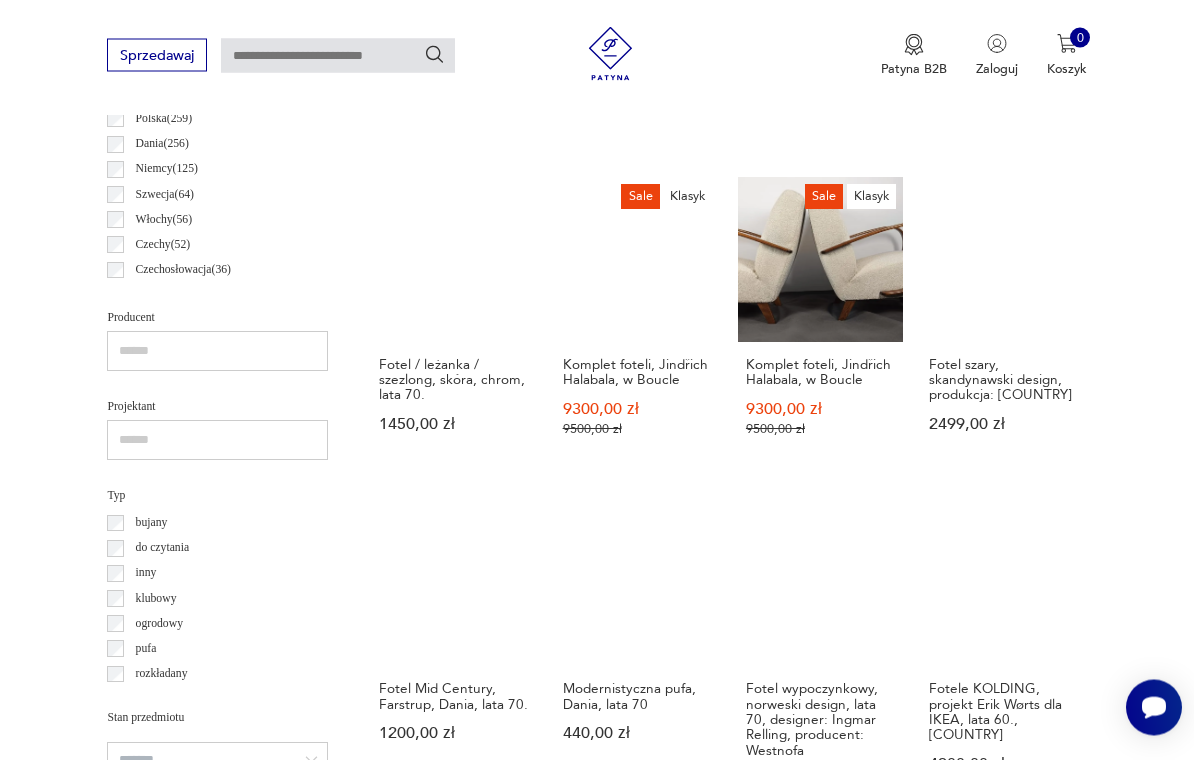 scroll, scrollTop: 1013, scrollLeft: 0, axis: vertical 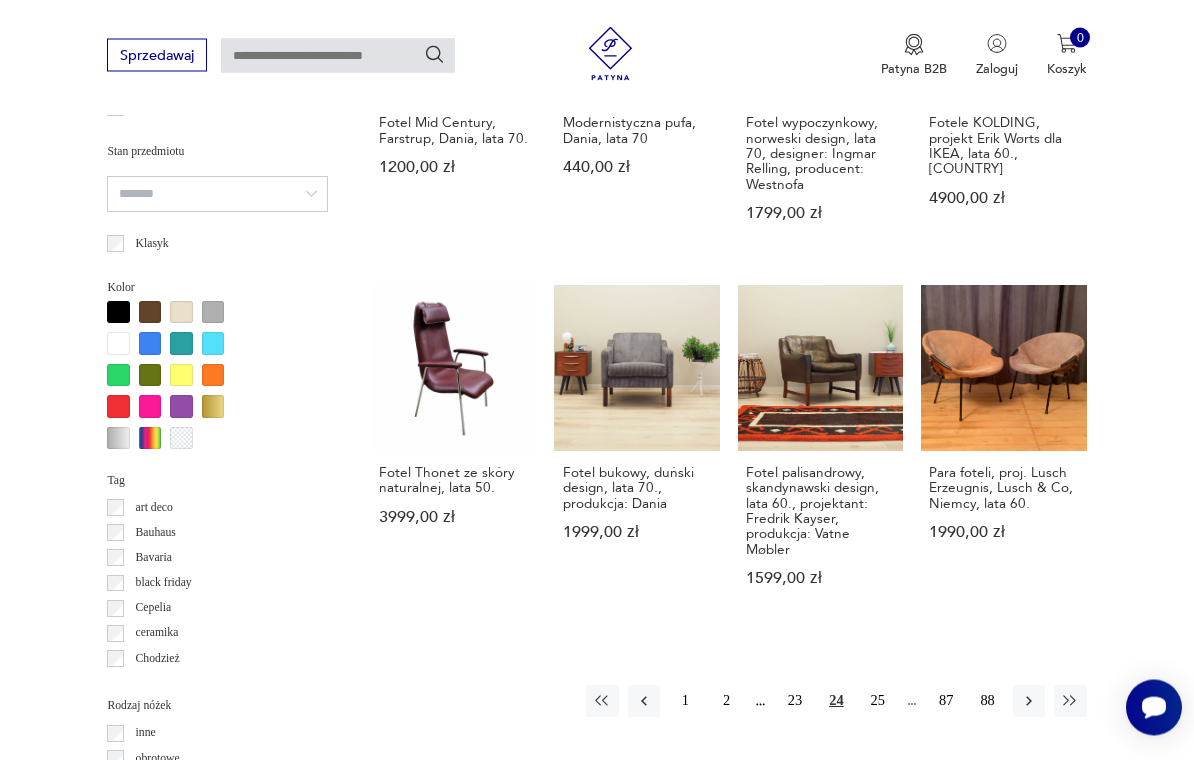 click on "25" at bounding box center (878, 702) 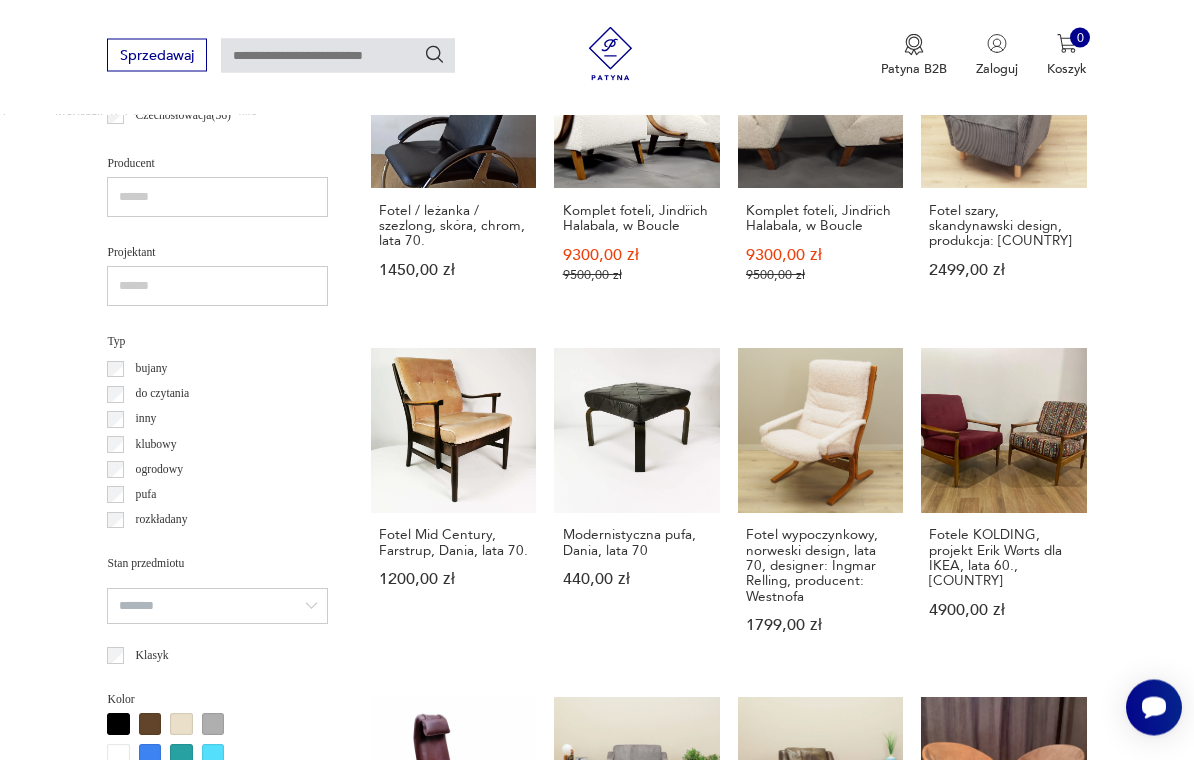 scroll, scrollTop: 462, scrollLeft: 0, axis: vertical 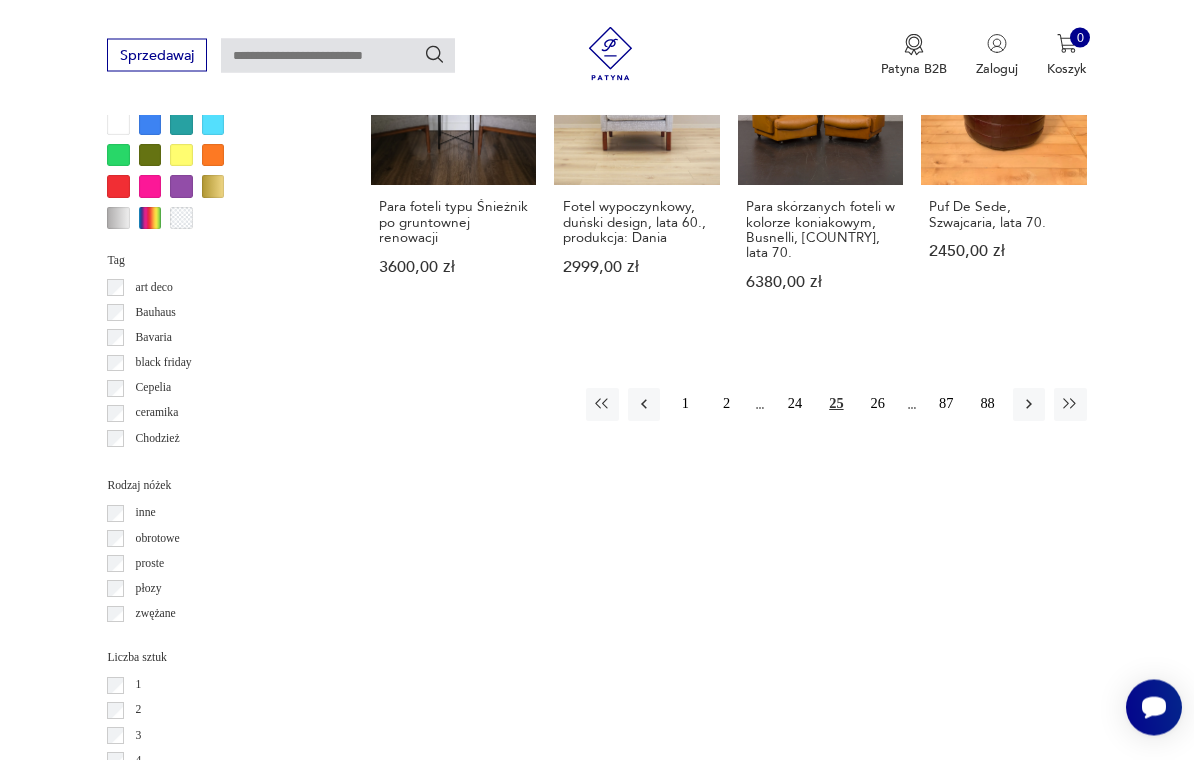 click on "26" at bounding box center (878, 405) 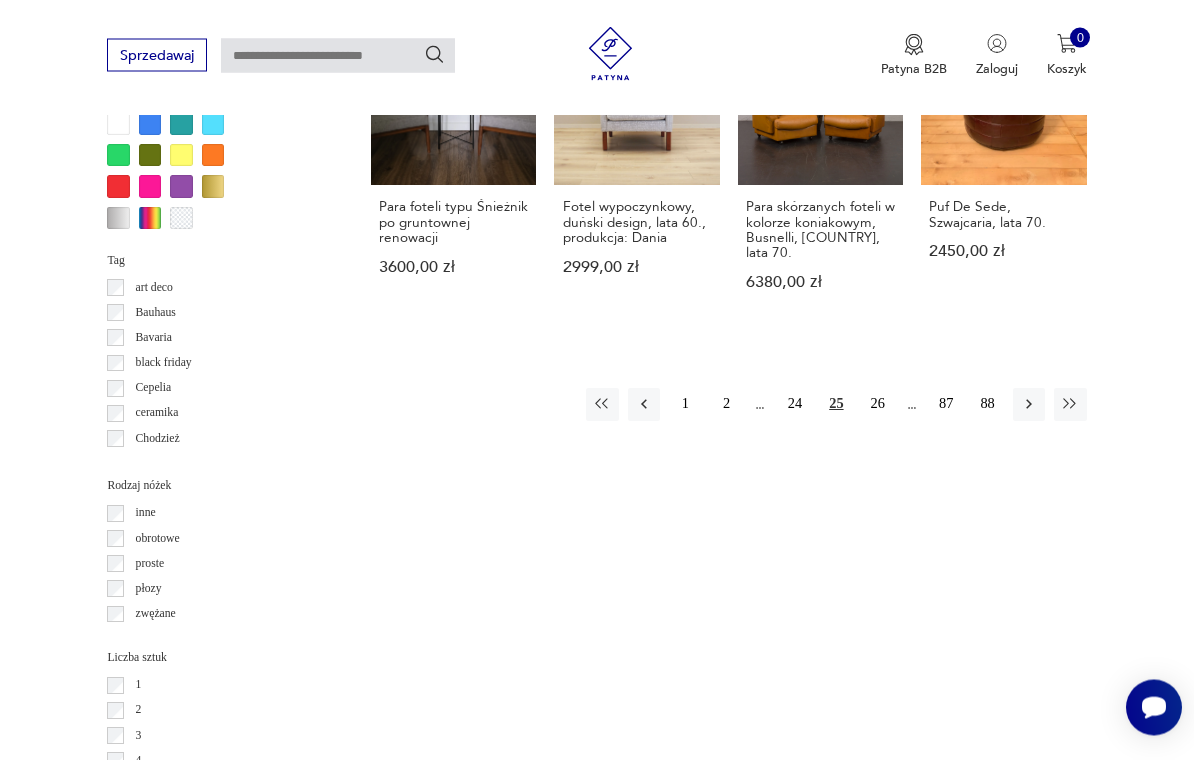 scroll, scrollTop: 1803, scrollLeft: 0, axis: vertical 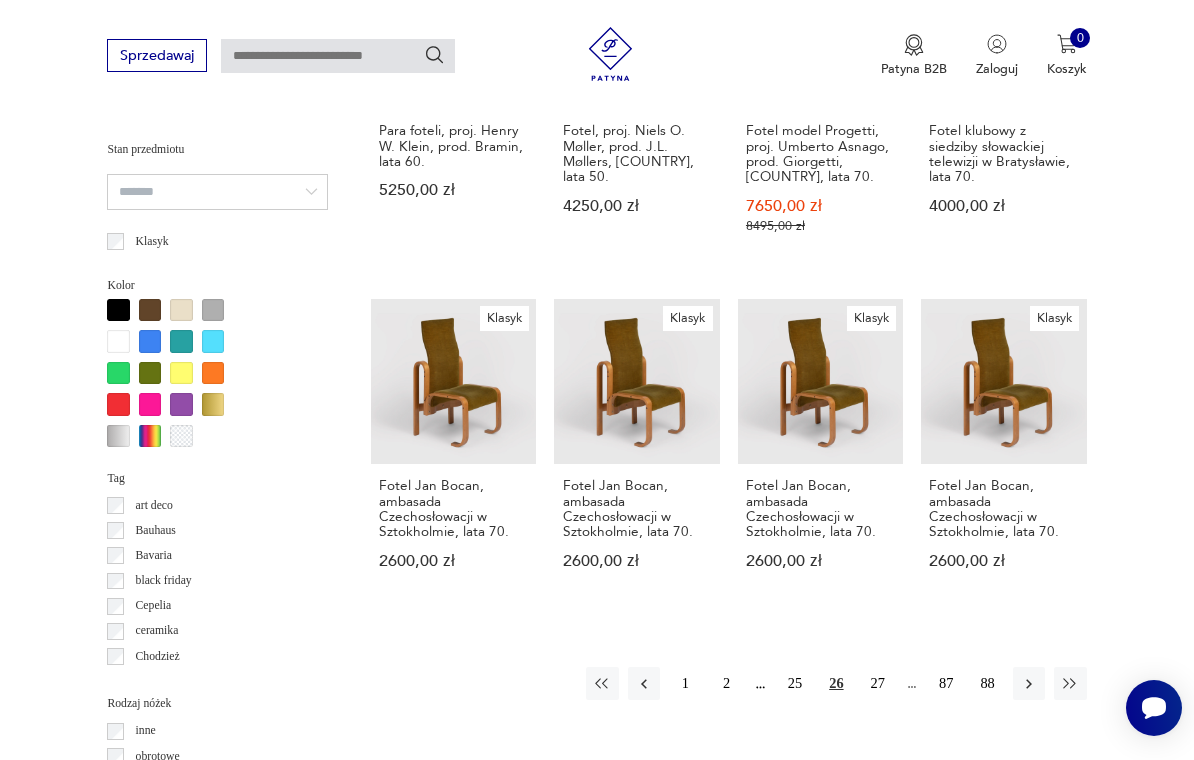 click on "27" at bounding box center (878, 683) 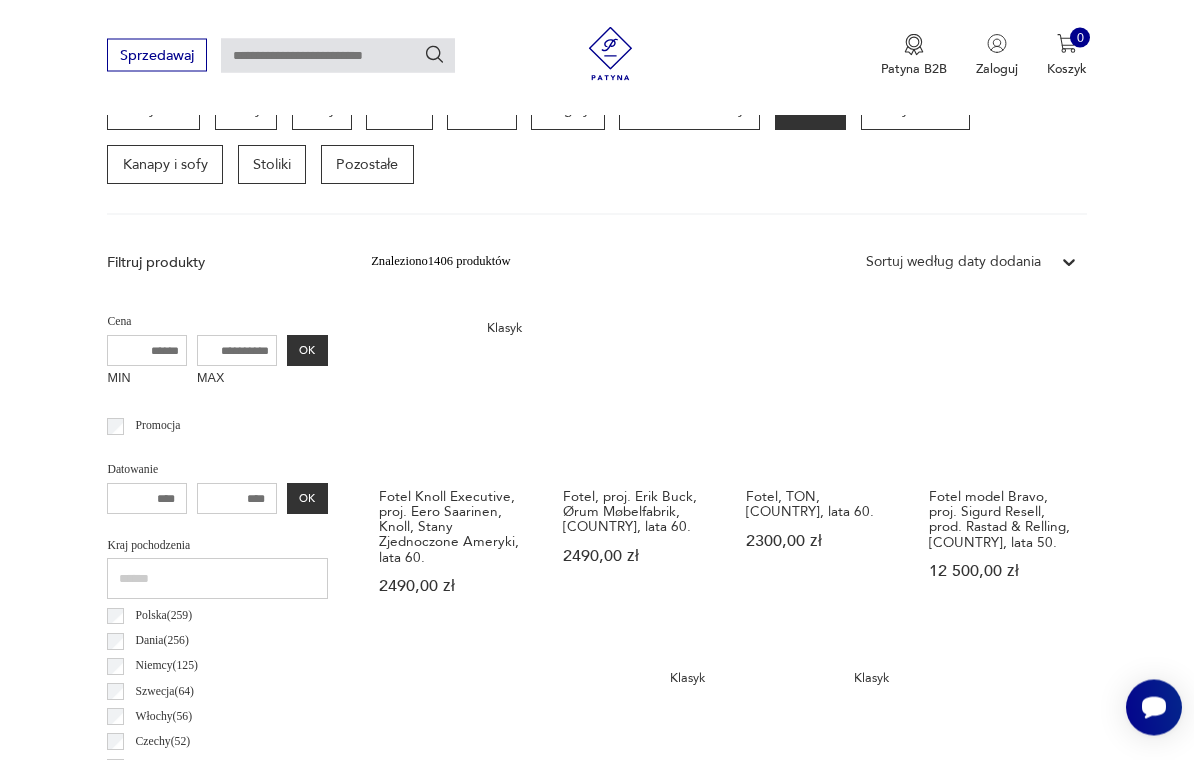 scroll, scrollTop: 462, scrollLeft: 0, axis: vertical 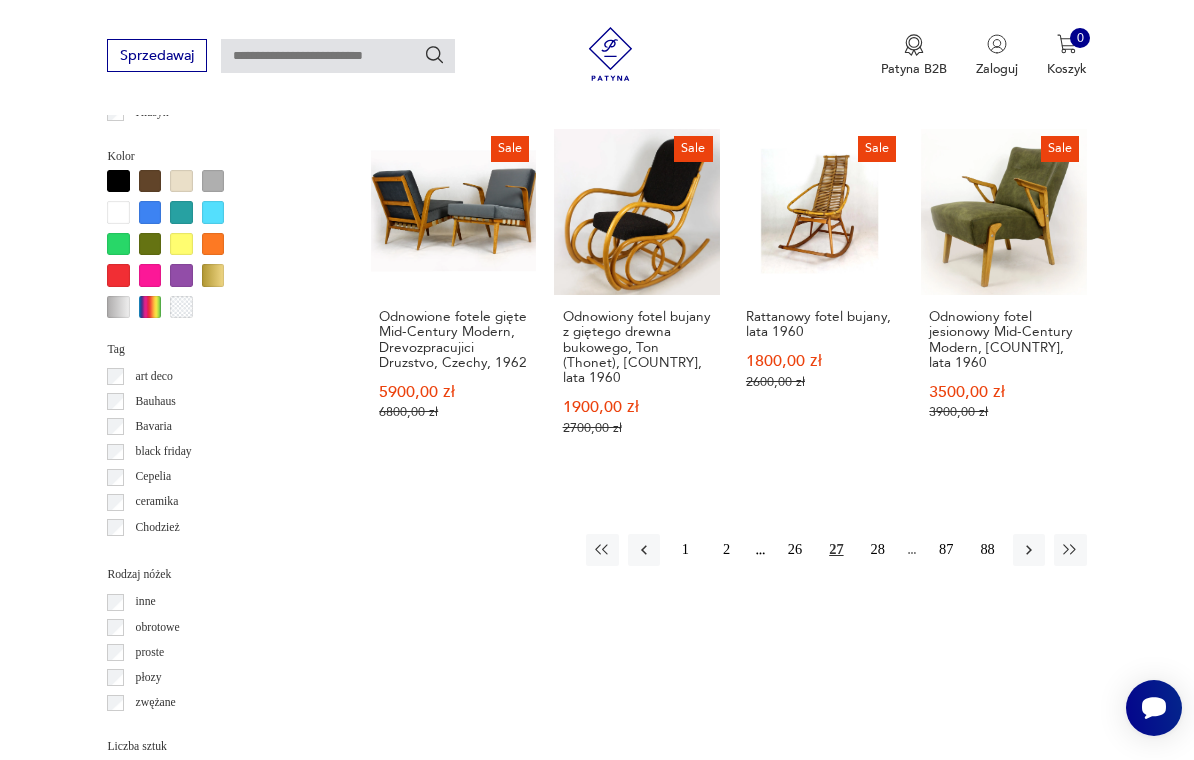 click on "28" at bounding box center [878, 550] 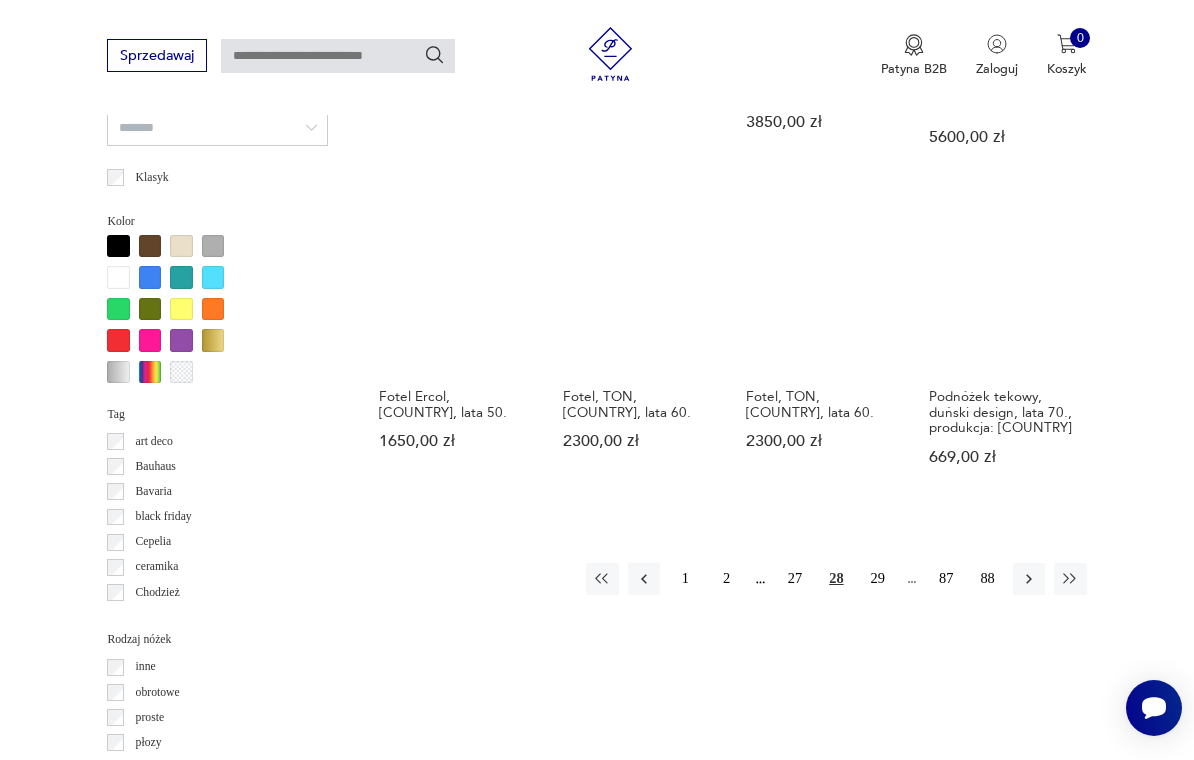 scroll, scrollTop: 1711, scrollLeft: 0, axis: vertical 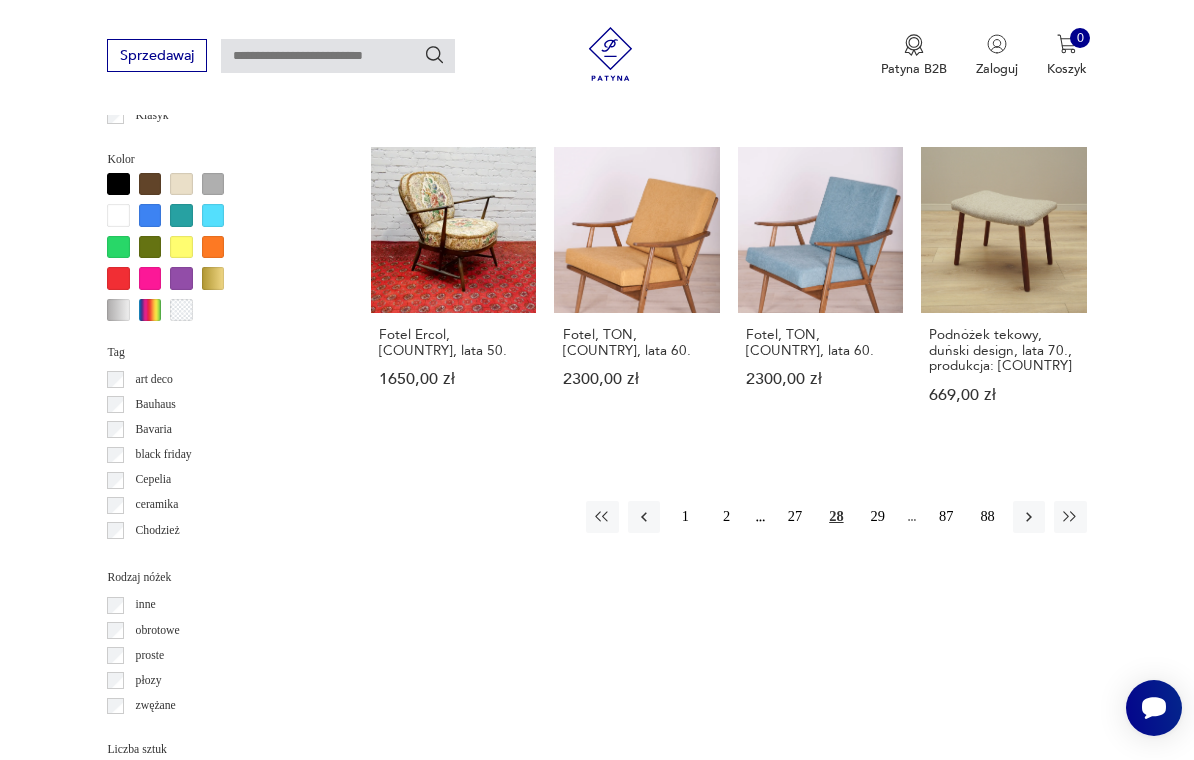 click on "29" at bounding box center (878, 517) 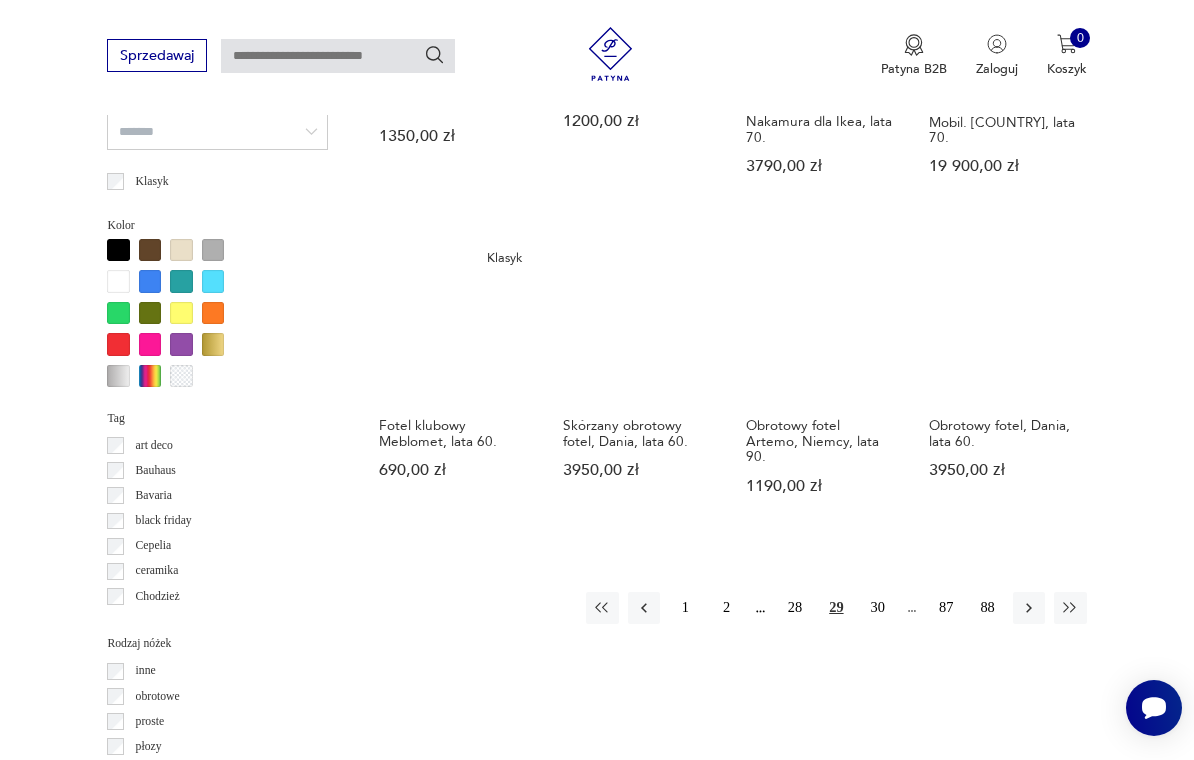 scroll, scrollTop: 1689, scrollLeft: 0, axis: vertical 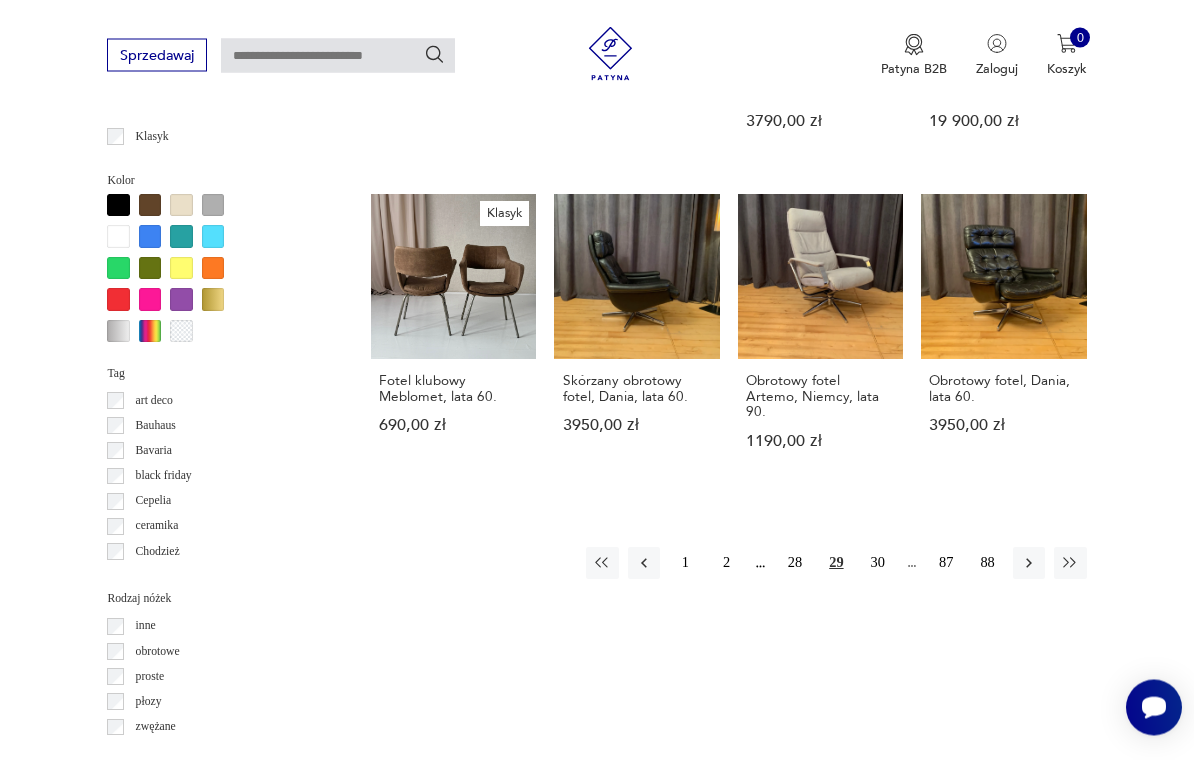 click on "30" at bounding box center [878, 564] 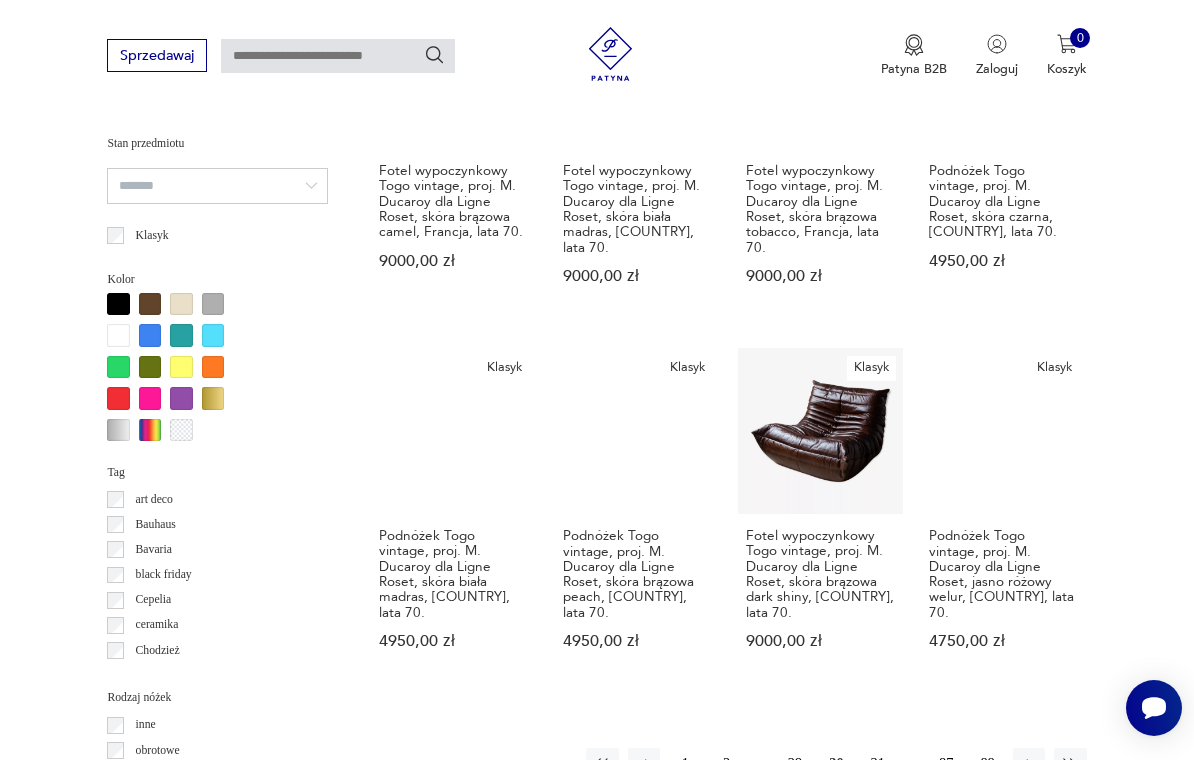 scroll, scrollTop: 1612, scrollLeft: 0, axis: vertical 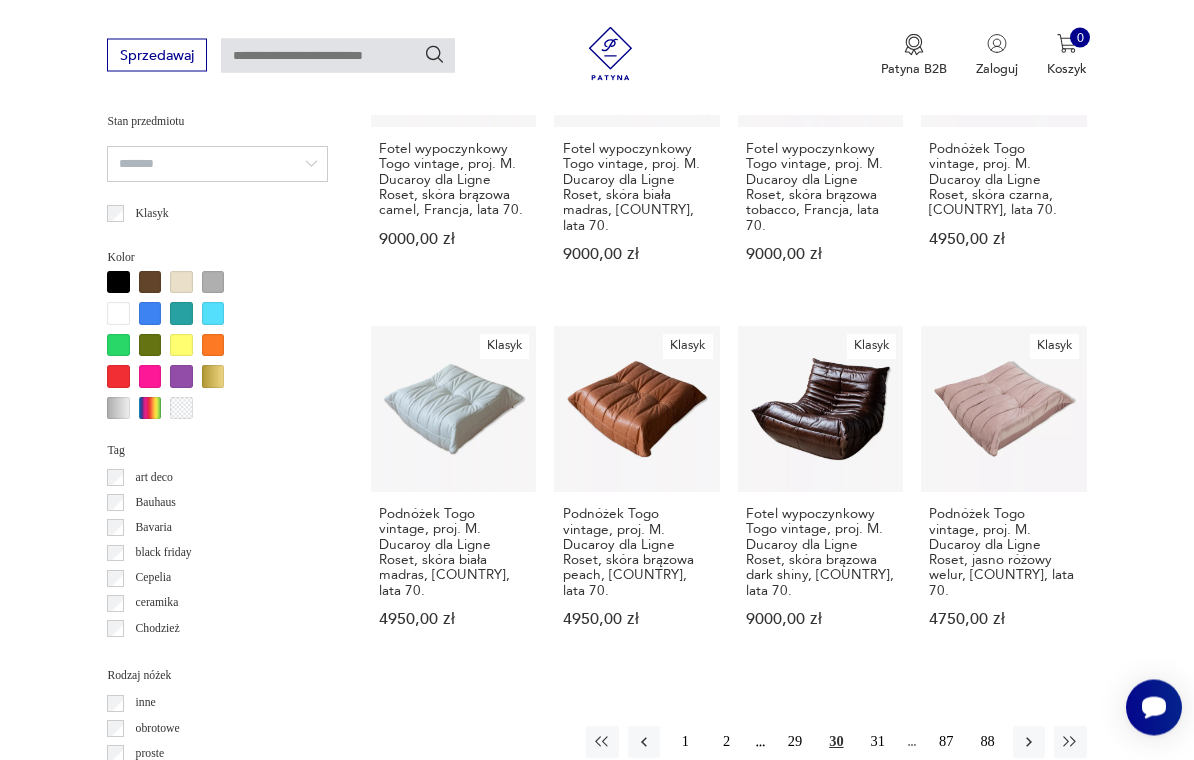 click on "31" at bounding box center [878, 743] 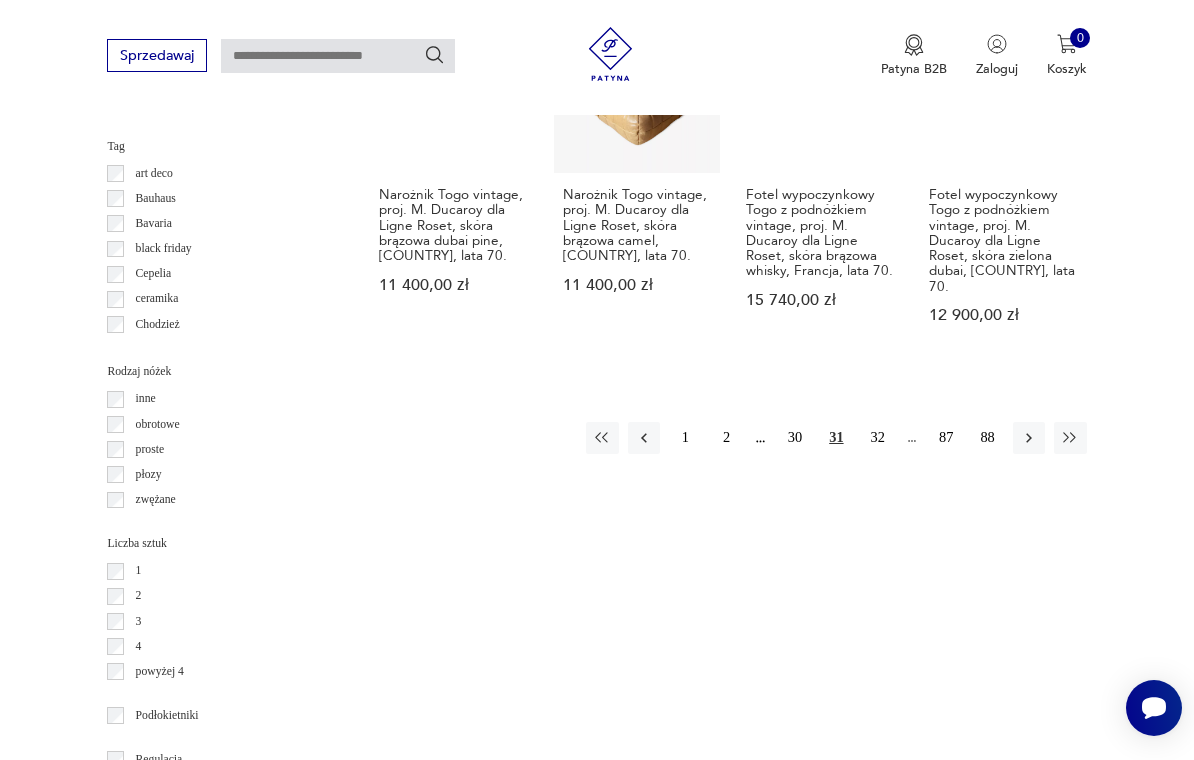scroll, scrollTop: 1920, scrollLeft: 0, axis: vertical 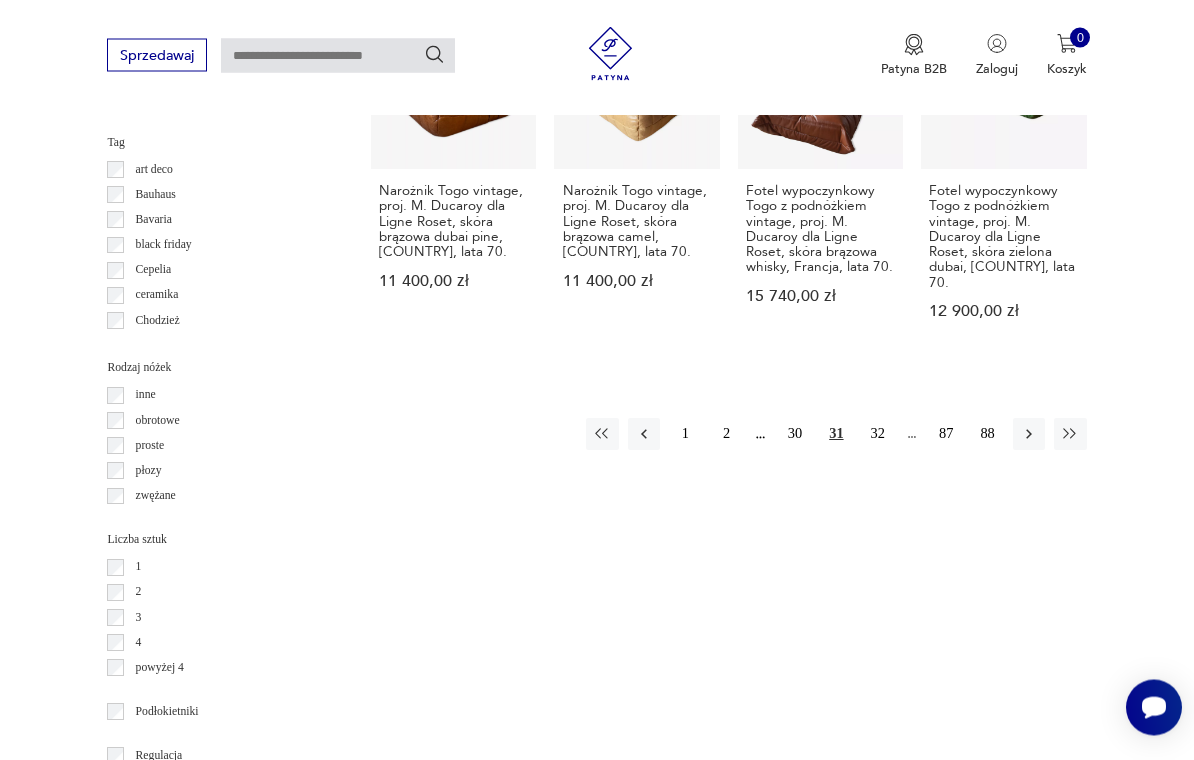 click on "32" at bounding box center [878, 435] 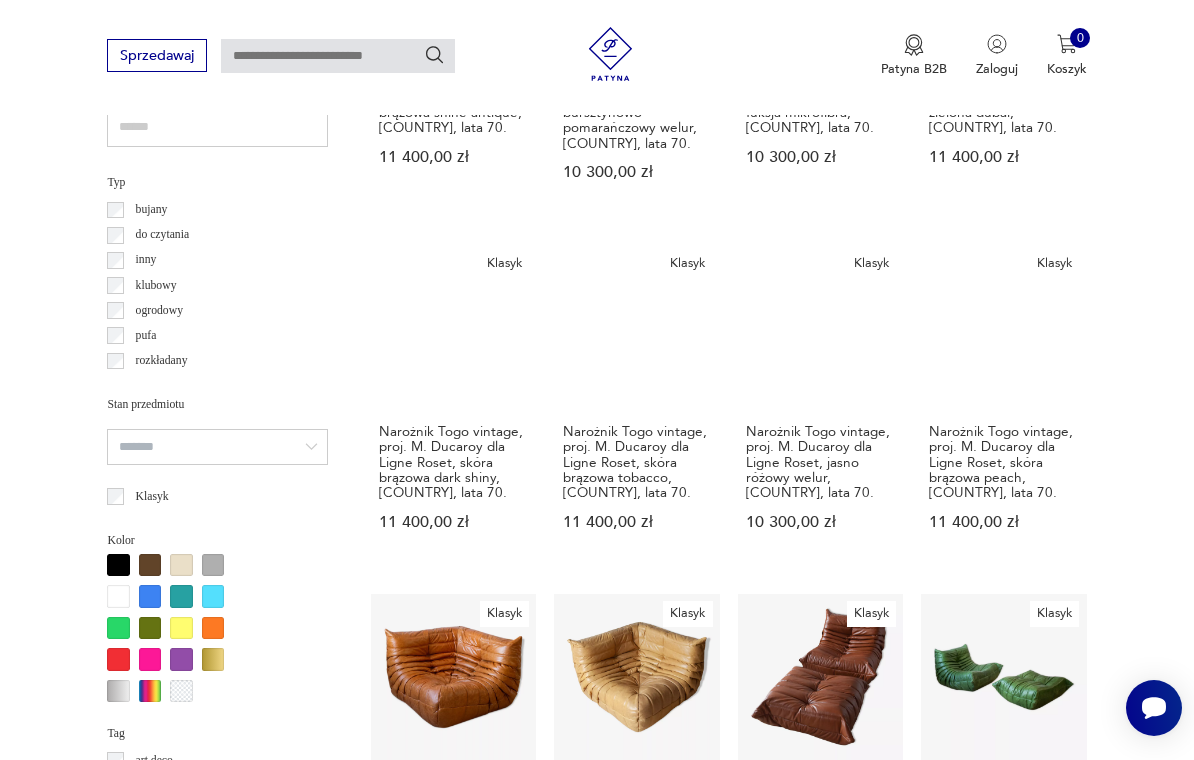 scroll, scrollTop: 462, scrollLeft: 0, axis: vertical 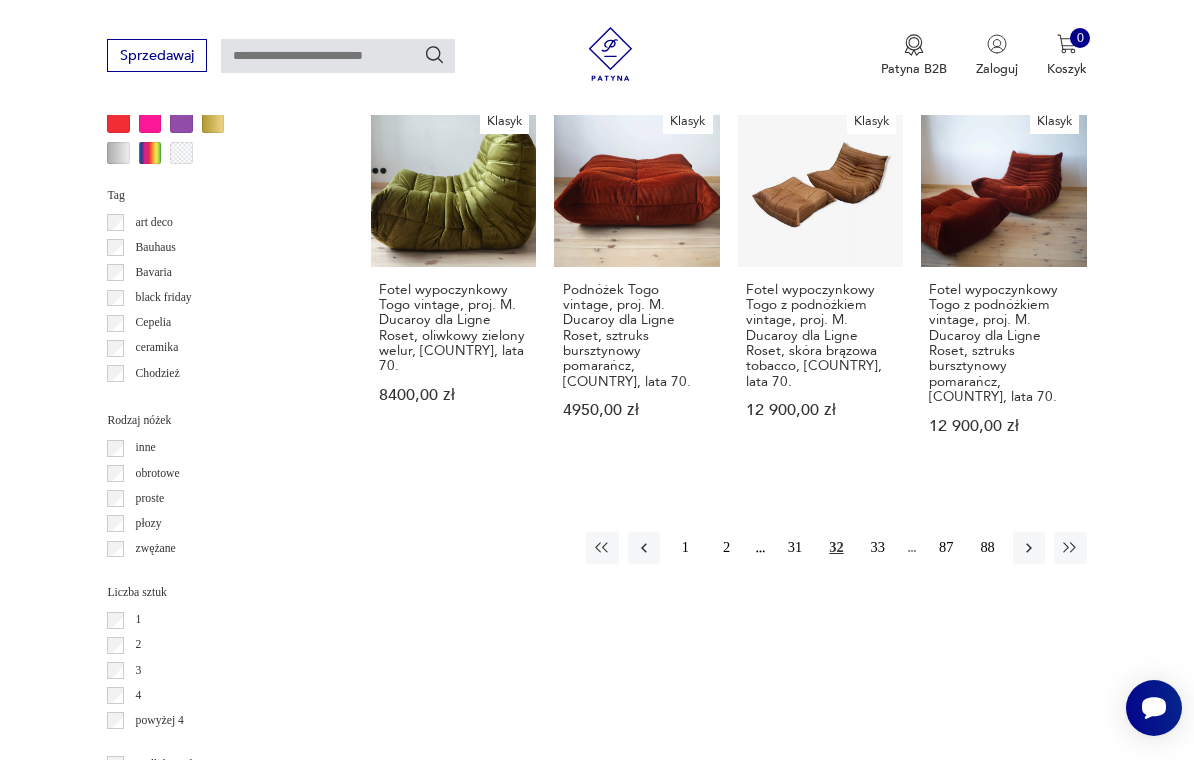 click on "33" at bounding box center (878, 548) 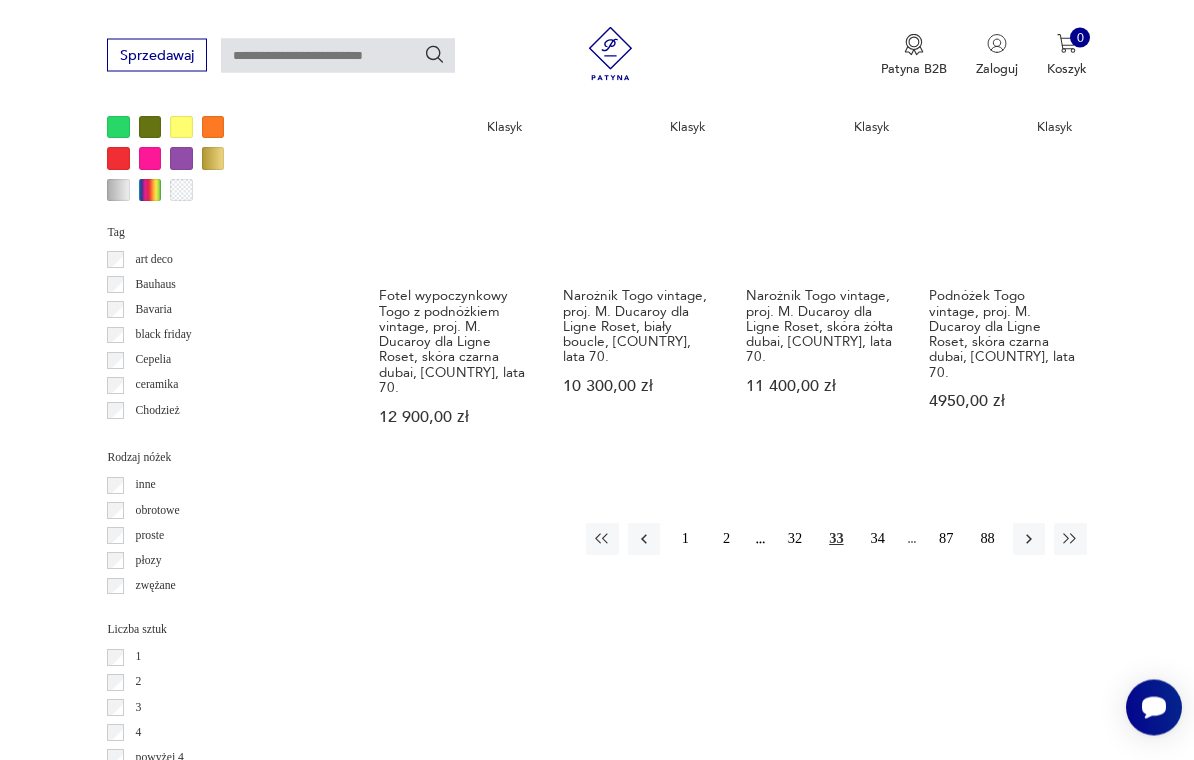 scroll, scrollTop: 1833, scrollLeft: 0, axis: vertical 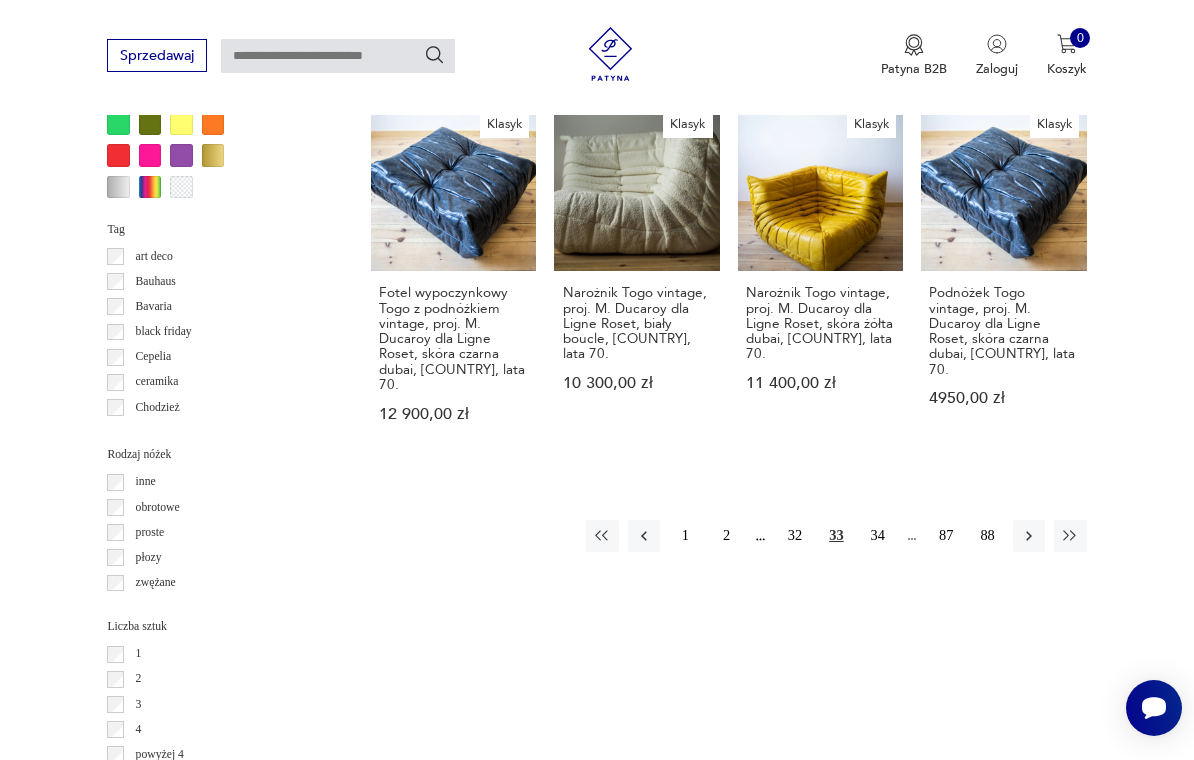 click on "34" at bounding box center (878, 536) 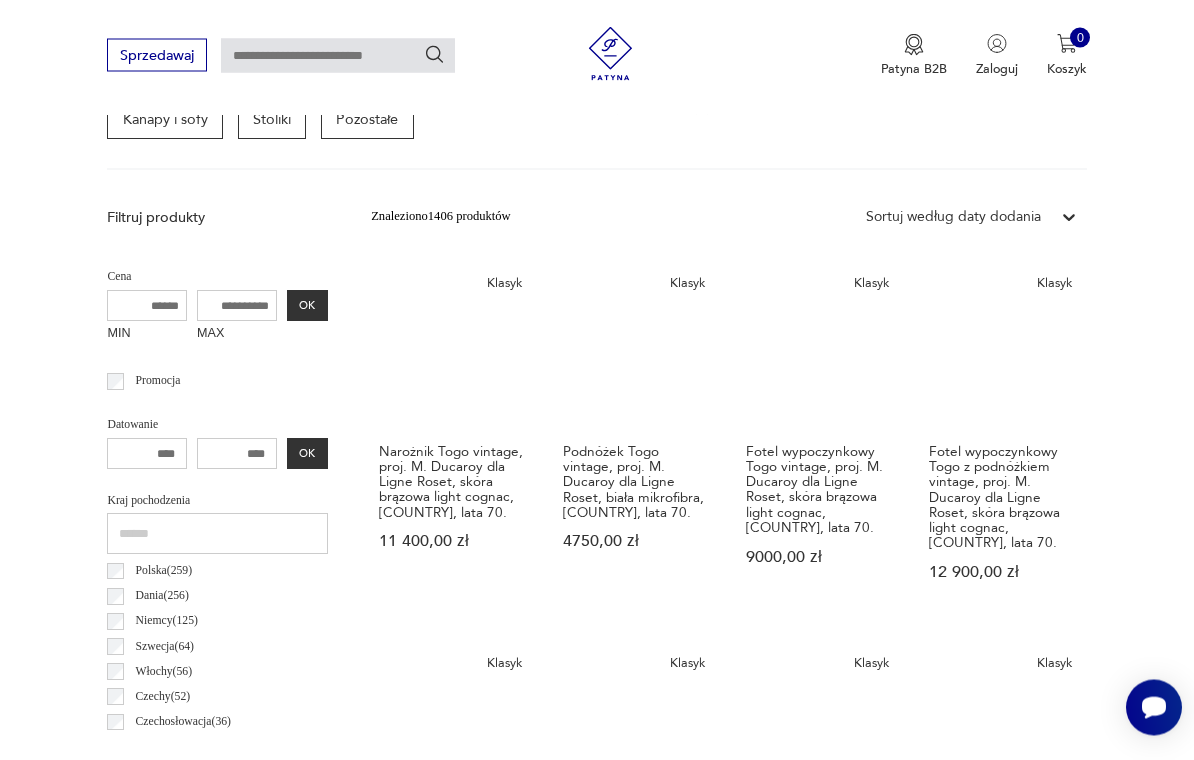 scroll, scrollTop: 462, scrollLeft: 0, axis: vertical 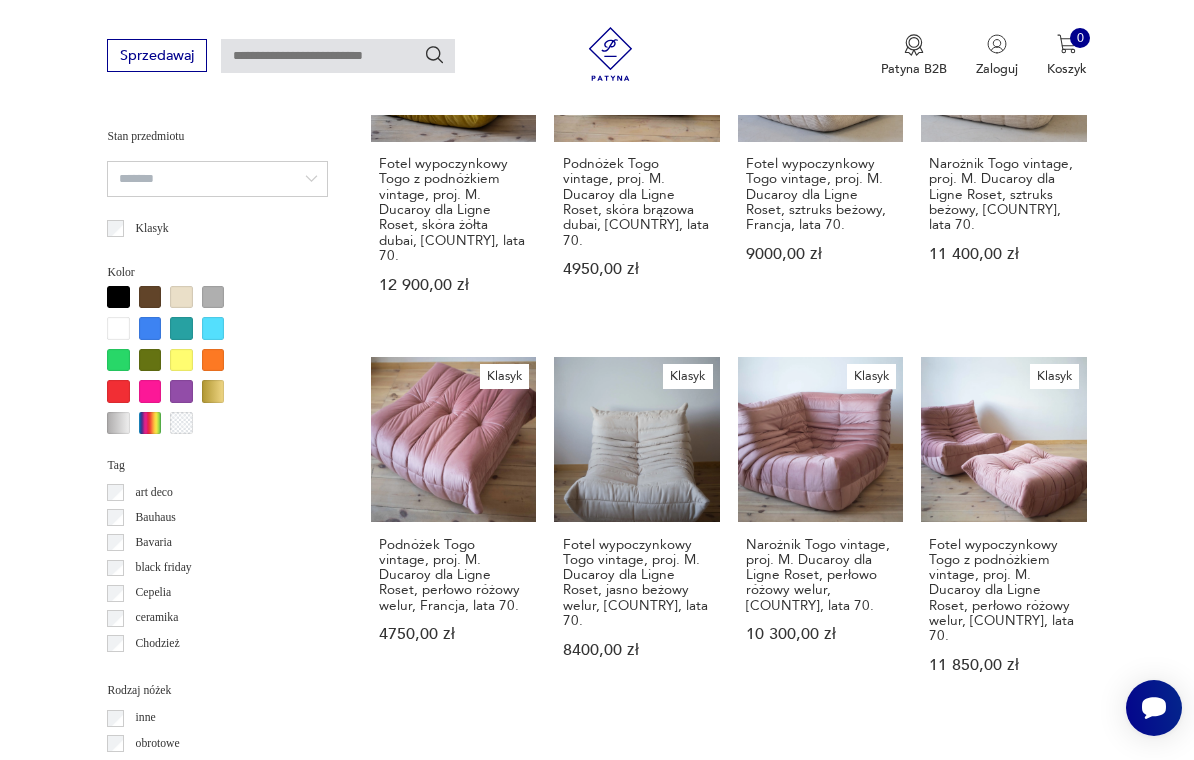click on "35" at bounding box center (878, 787) 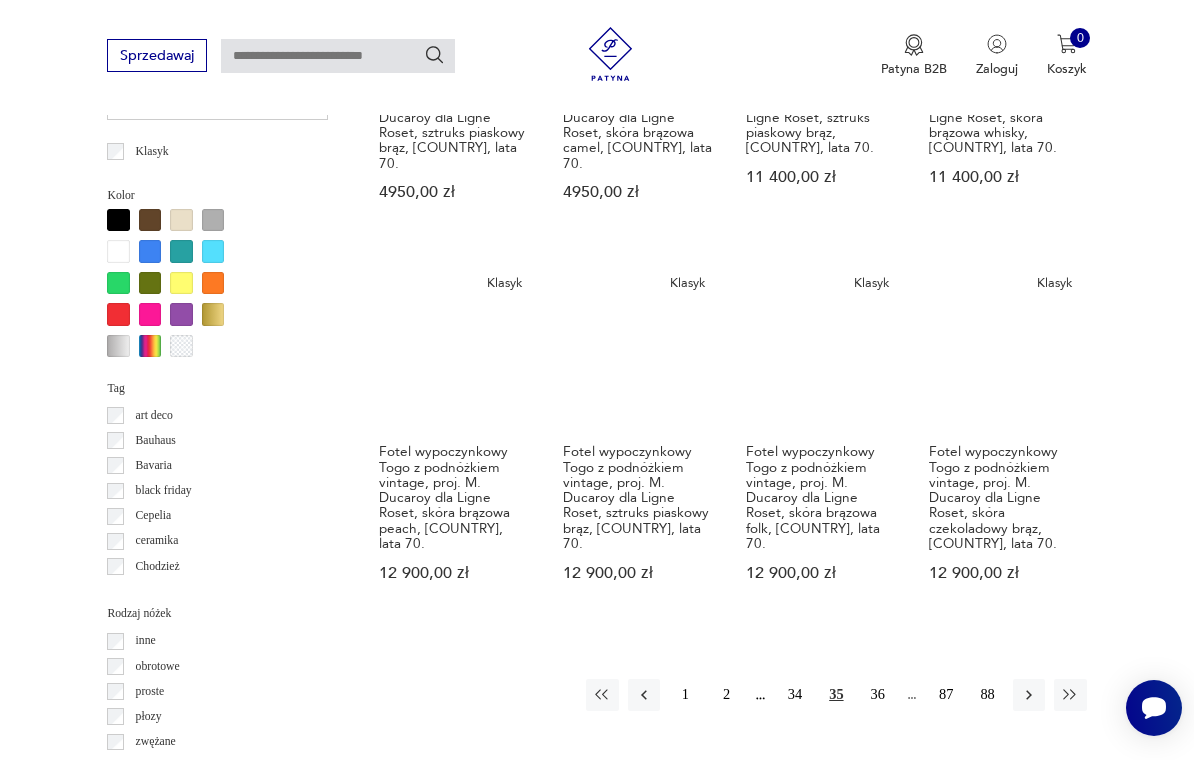 scroll, scrollTop: 1694, scrollLeft: 0, axis: vertical 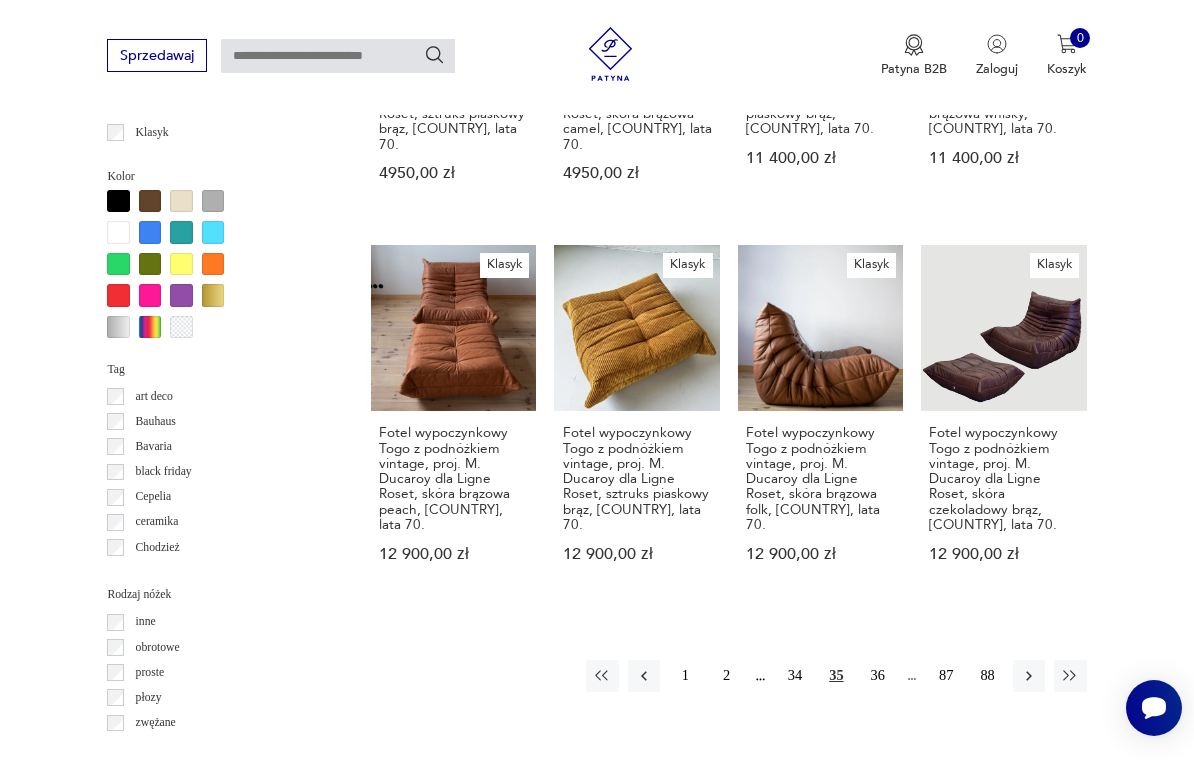 click on "36" at bounding box center [878, 676] 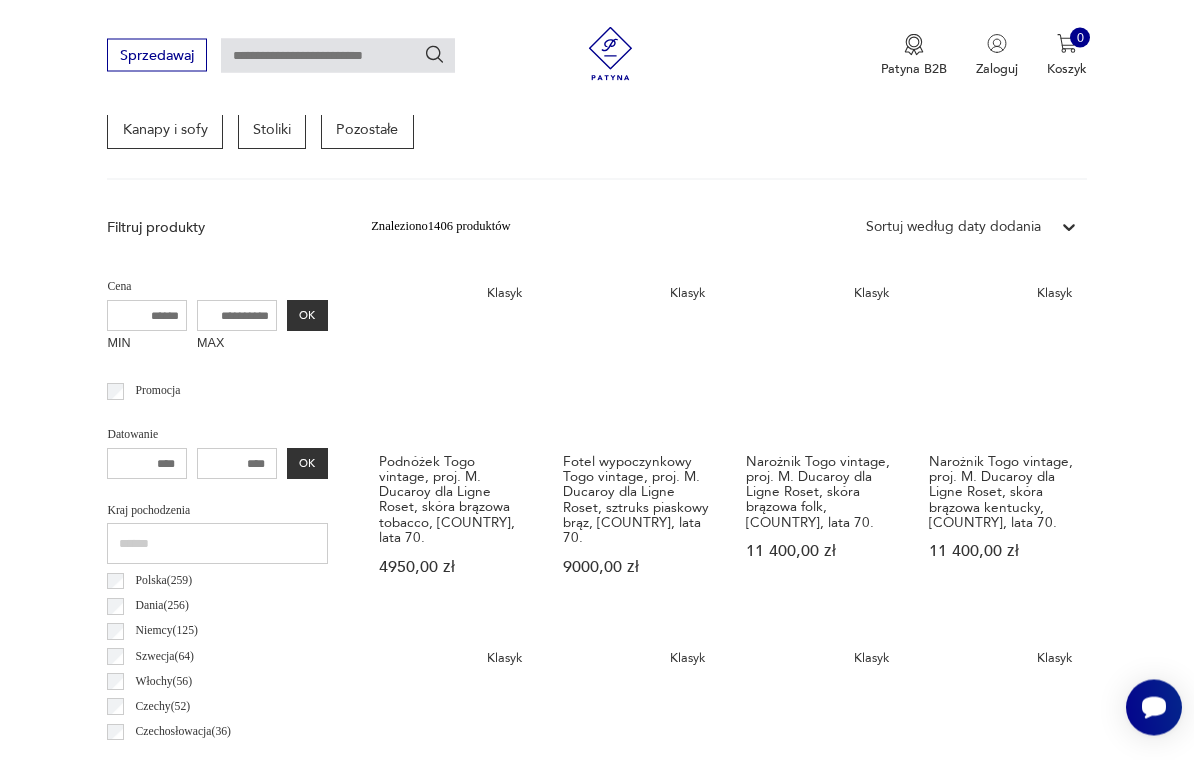scroll, scrollTop: 462, scrollLeft: 0, axis: vertical 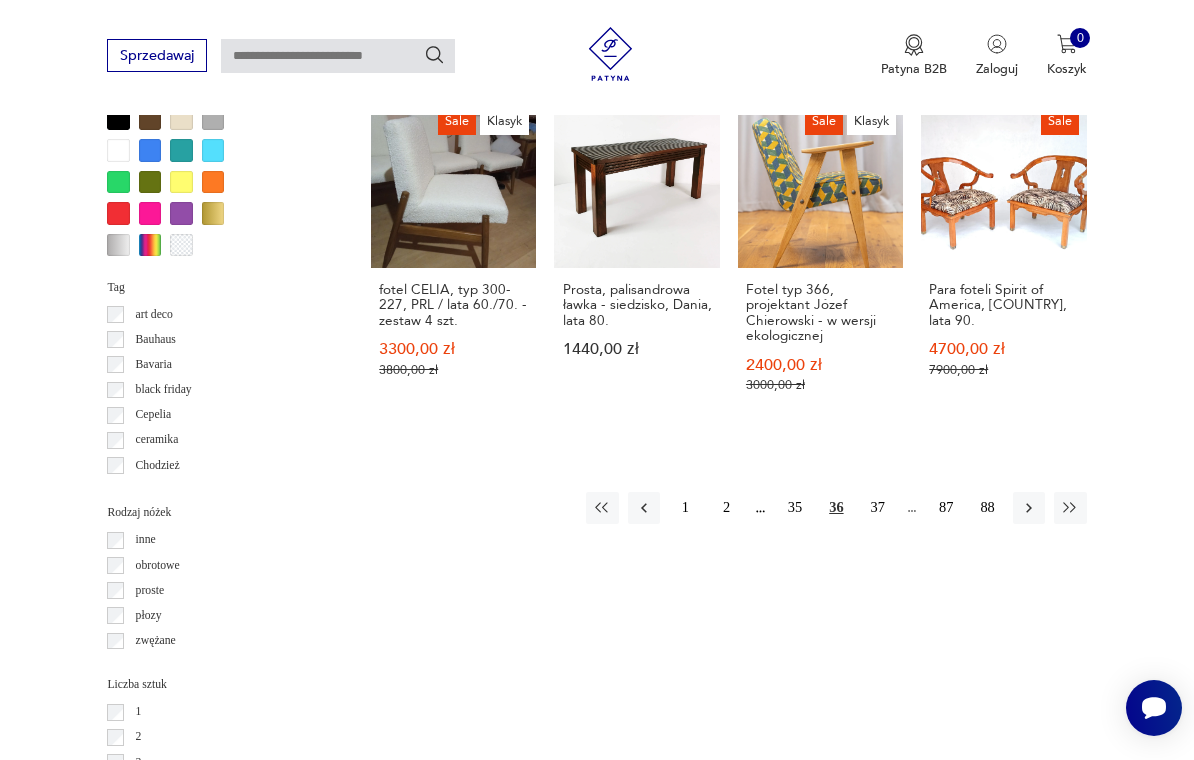 click on "37" at bounding box center [878, 508] 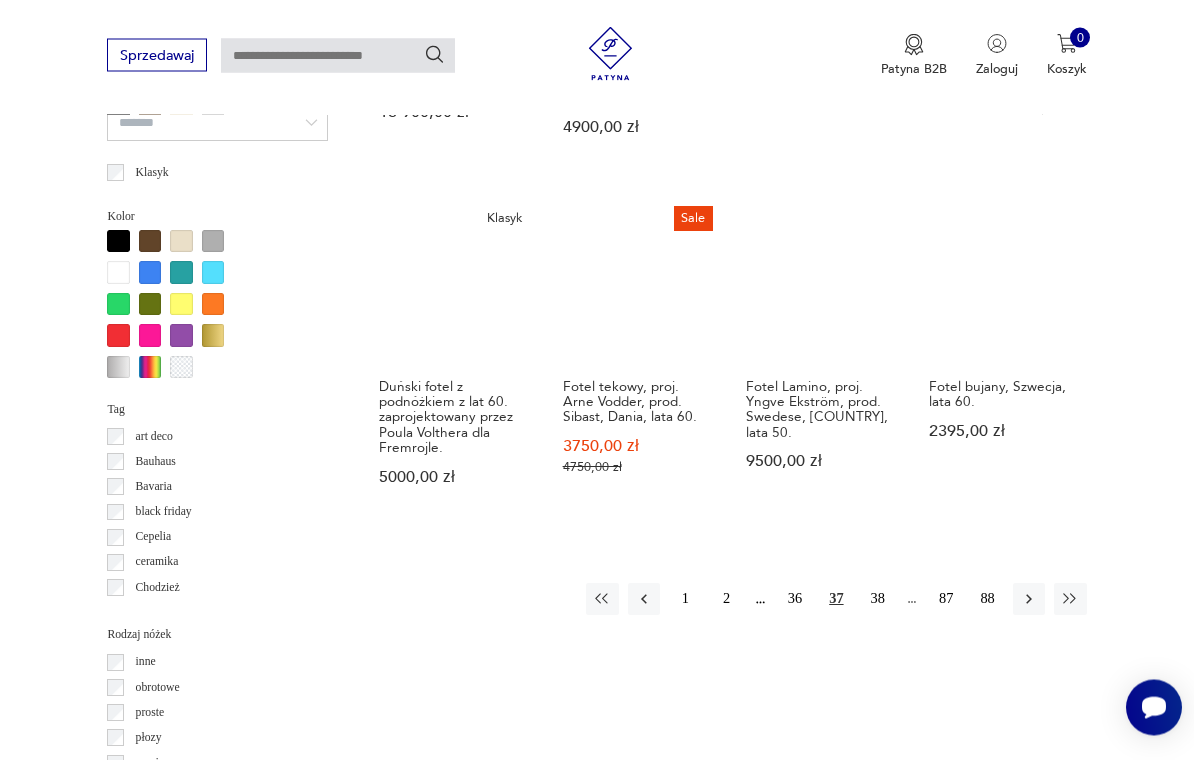 scroll, scrollTop: 1656, scrollLeft: 0, axis: vertical 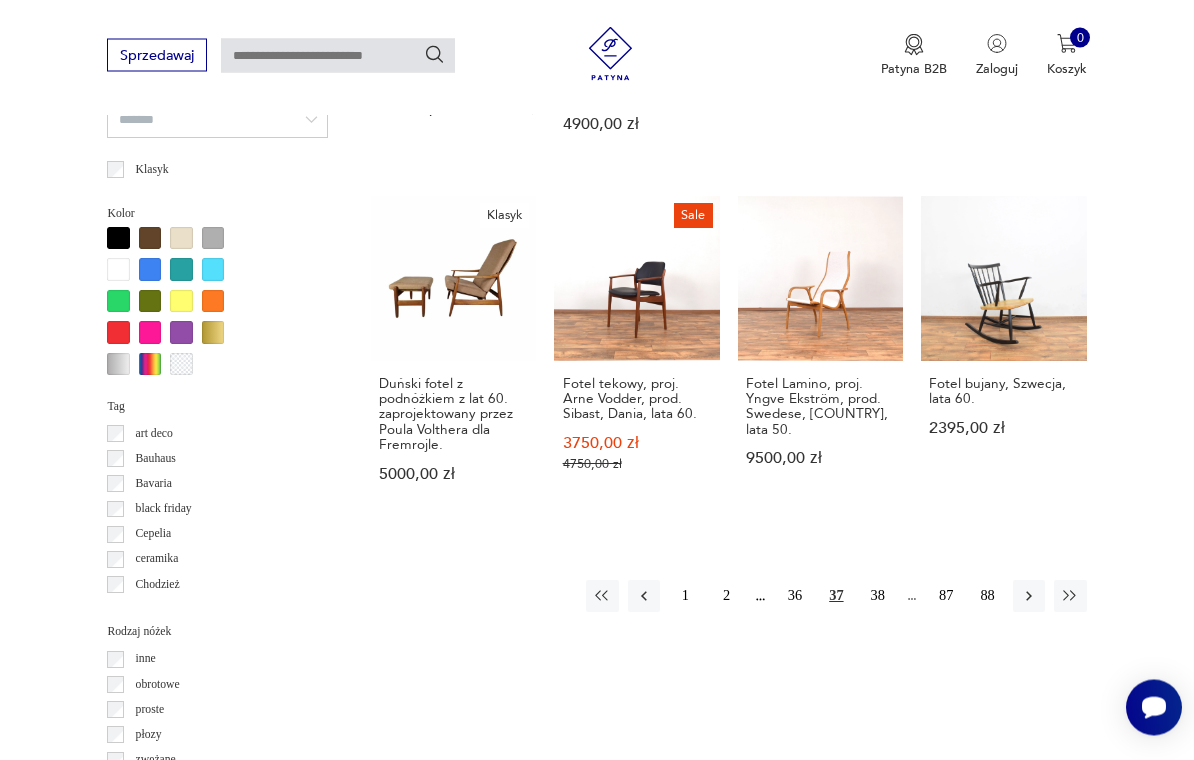 click on "38" at bounding box center [878, 597] 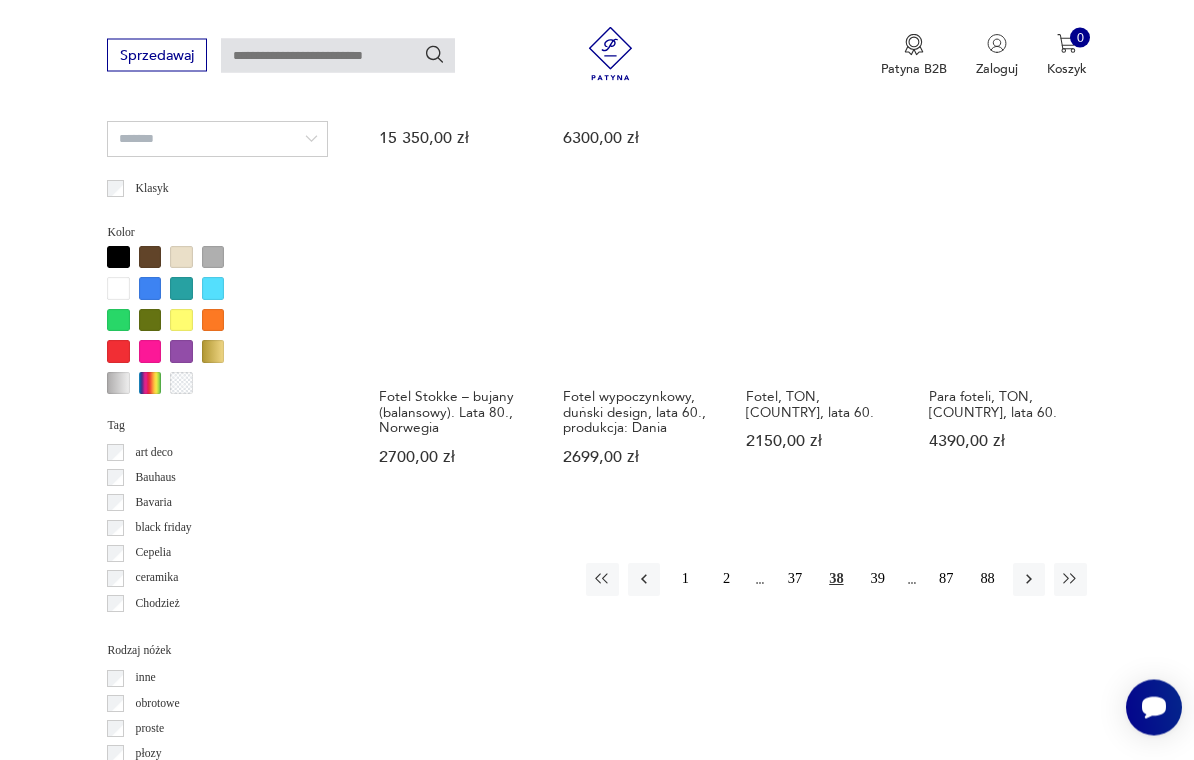 scroll, scrollTop: 1654, scrollLeft: 0, axis: vertical 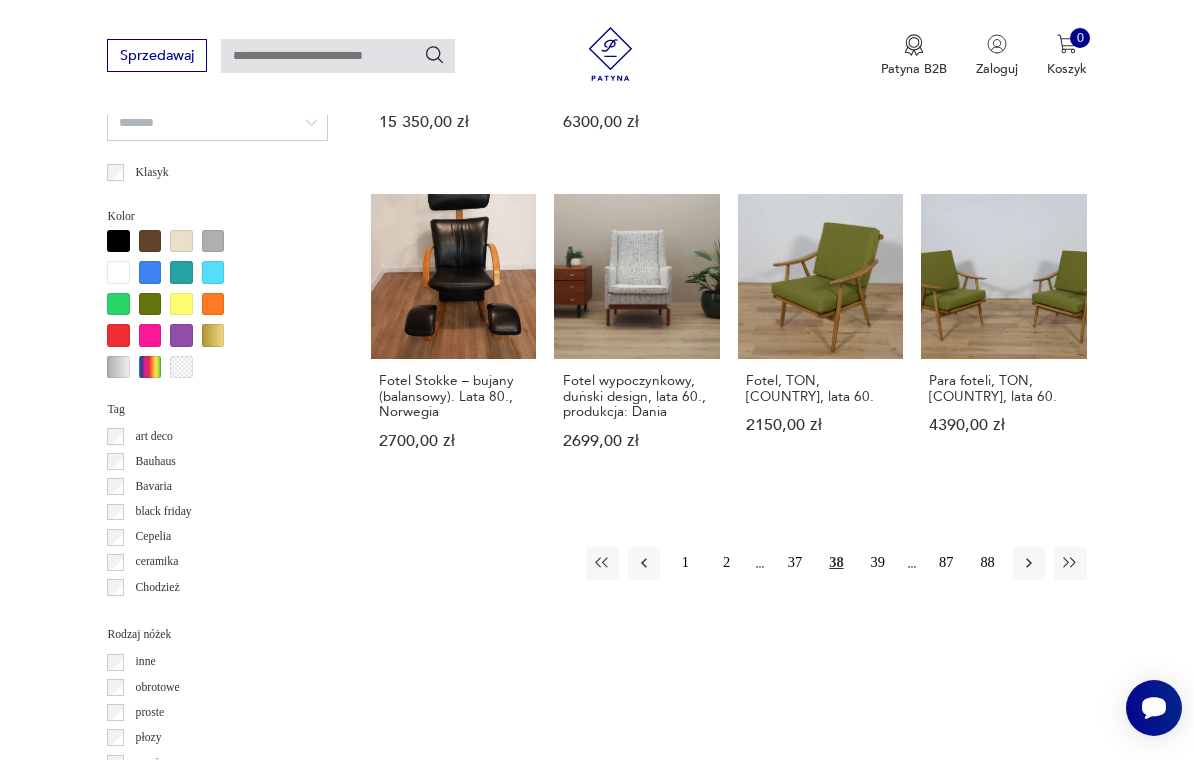click on "39" at bounding box center [878, 563] 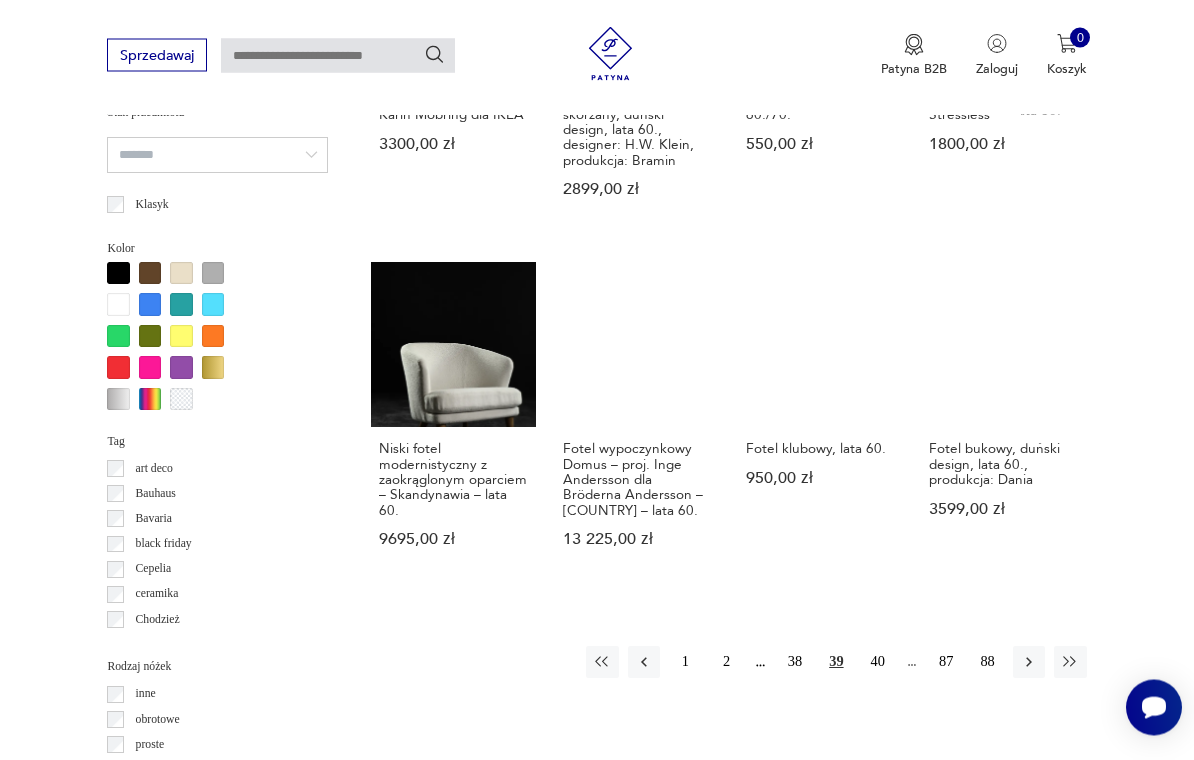 scroll, scrollTop: 1621, scrollLeft: 0, axis: vertical 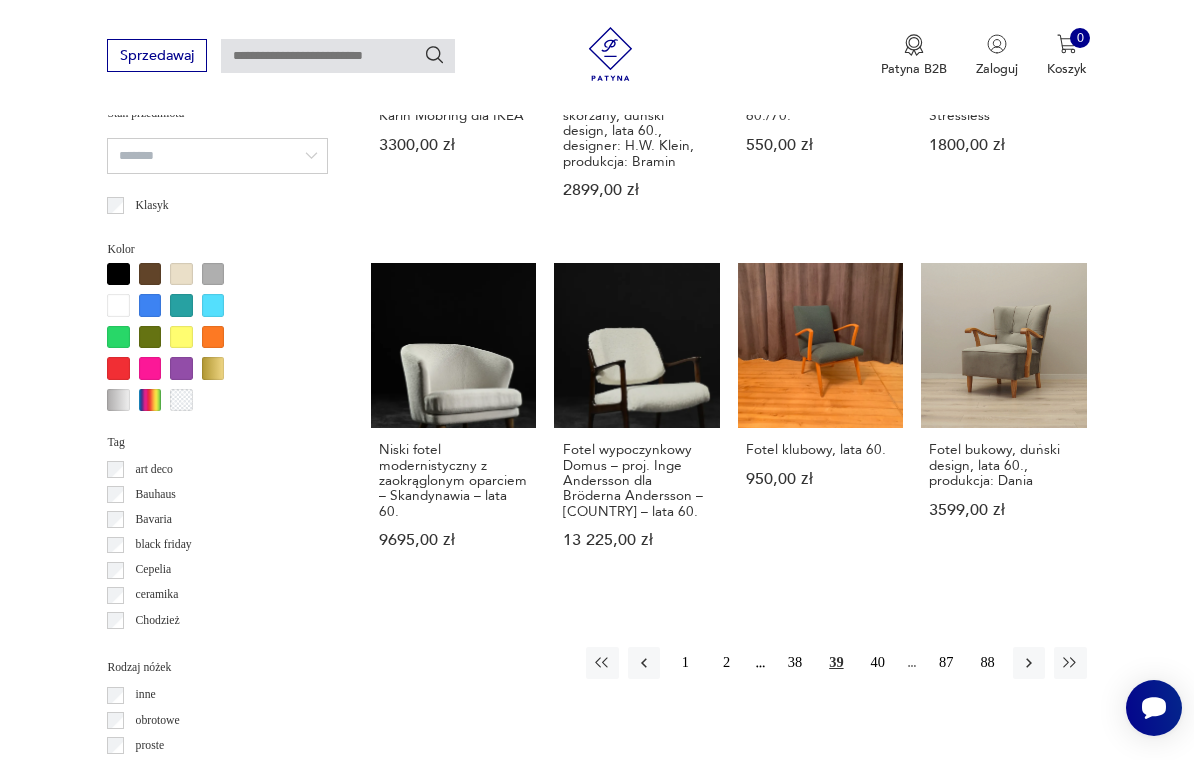 click on "40" at bounding box center [878, 663] 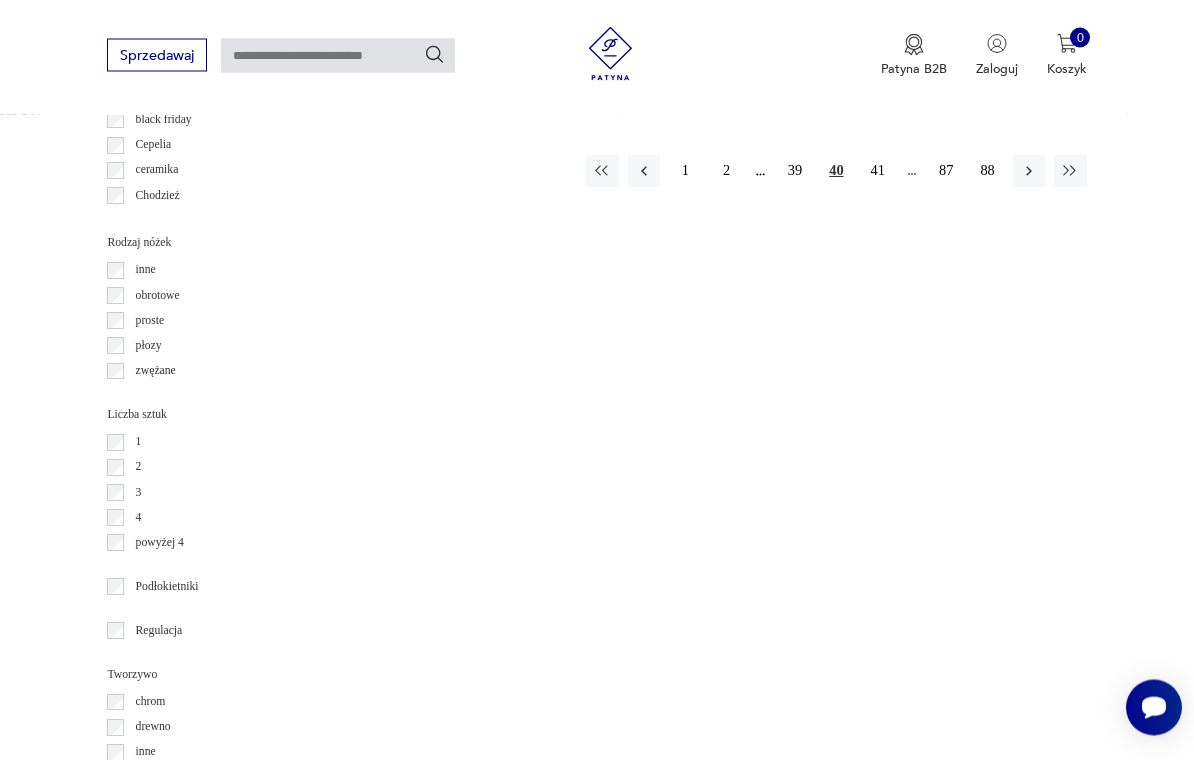 scroll, scrollTop: 1766, scrollLeft: 0, axis: vertical 